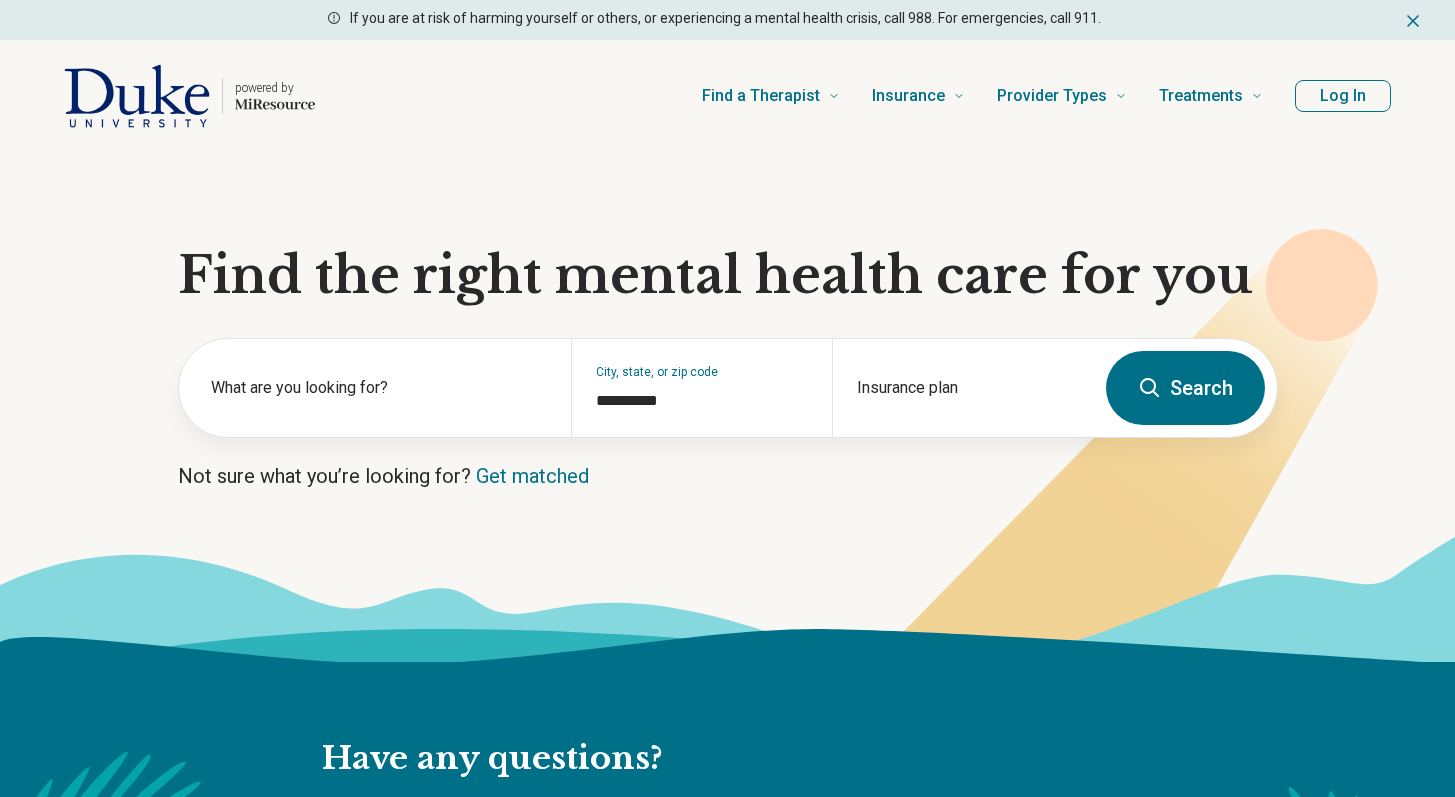 scroll, scrollTop: 0, scrollLeft: 0, axis: both 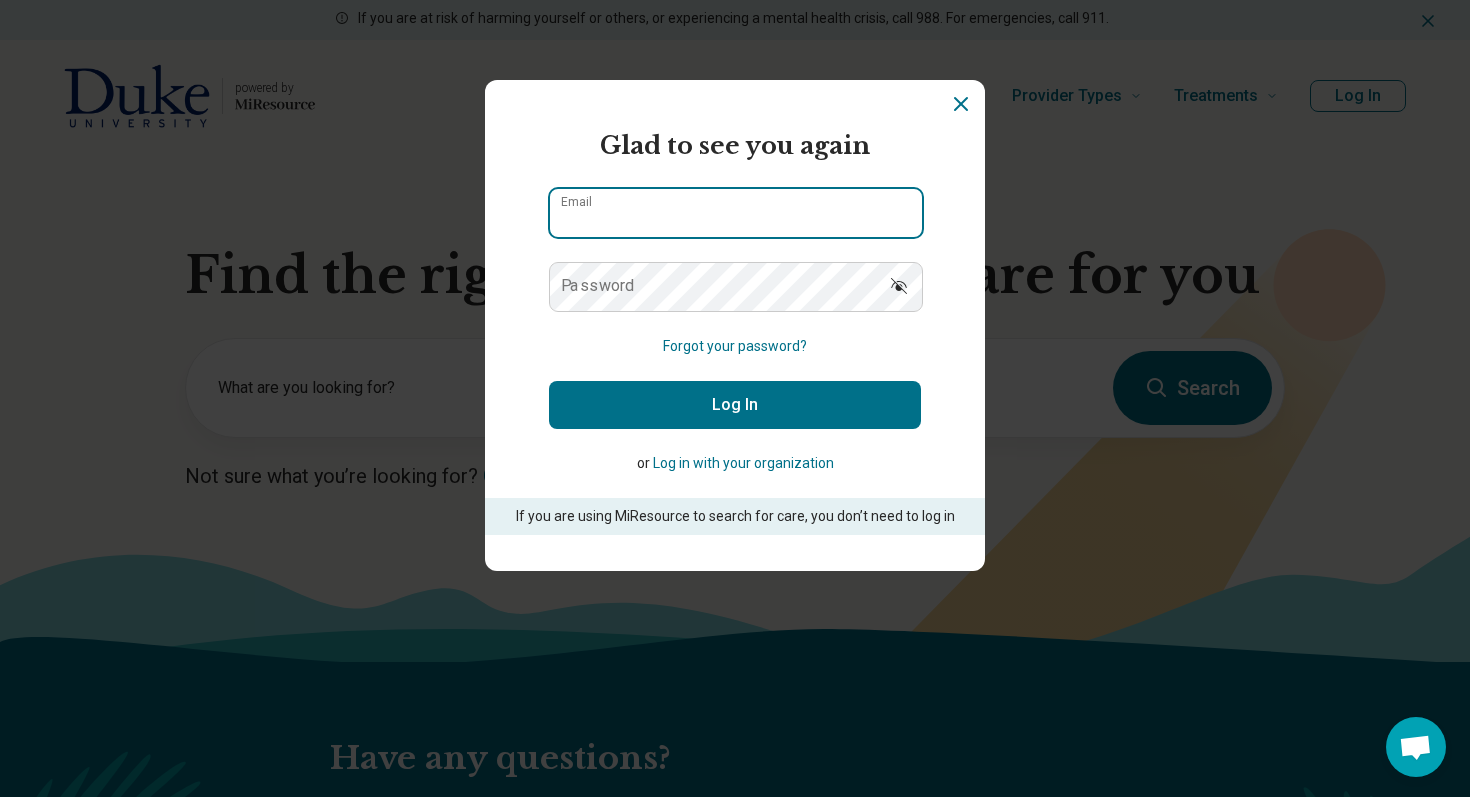 type on "**********" 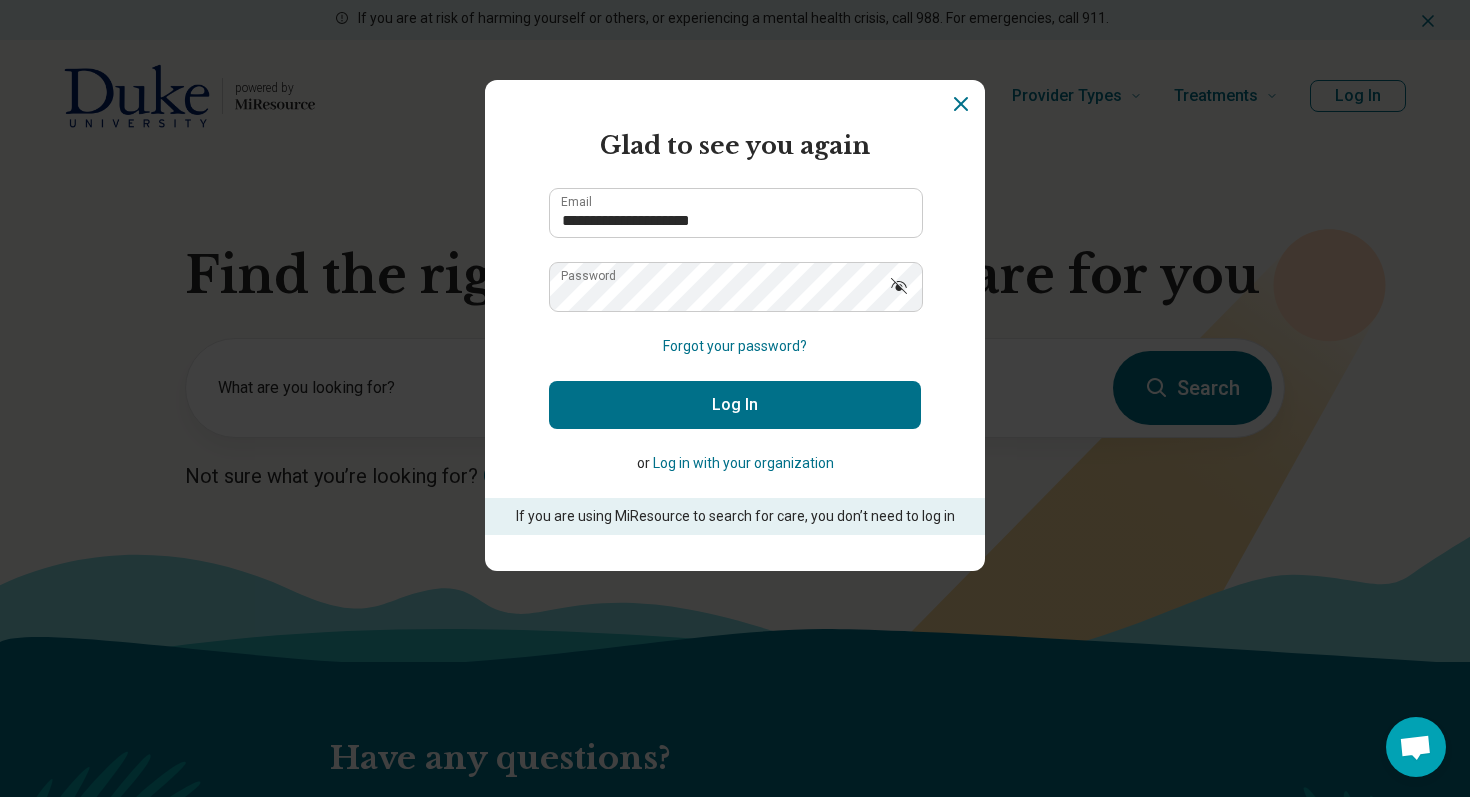 click on "Log In" at bounding box center (735, 405) 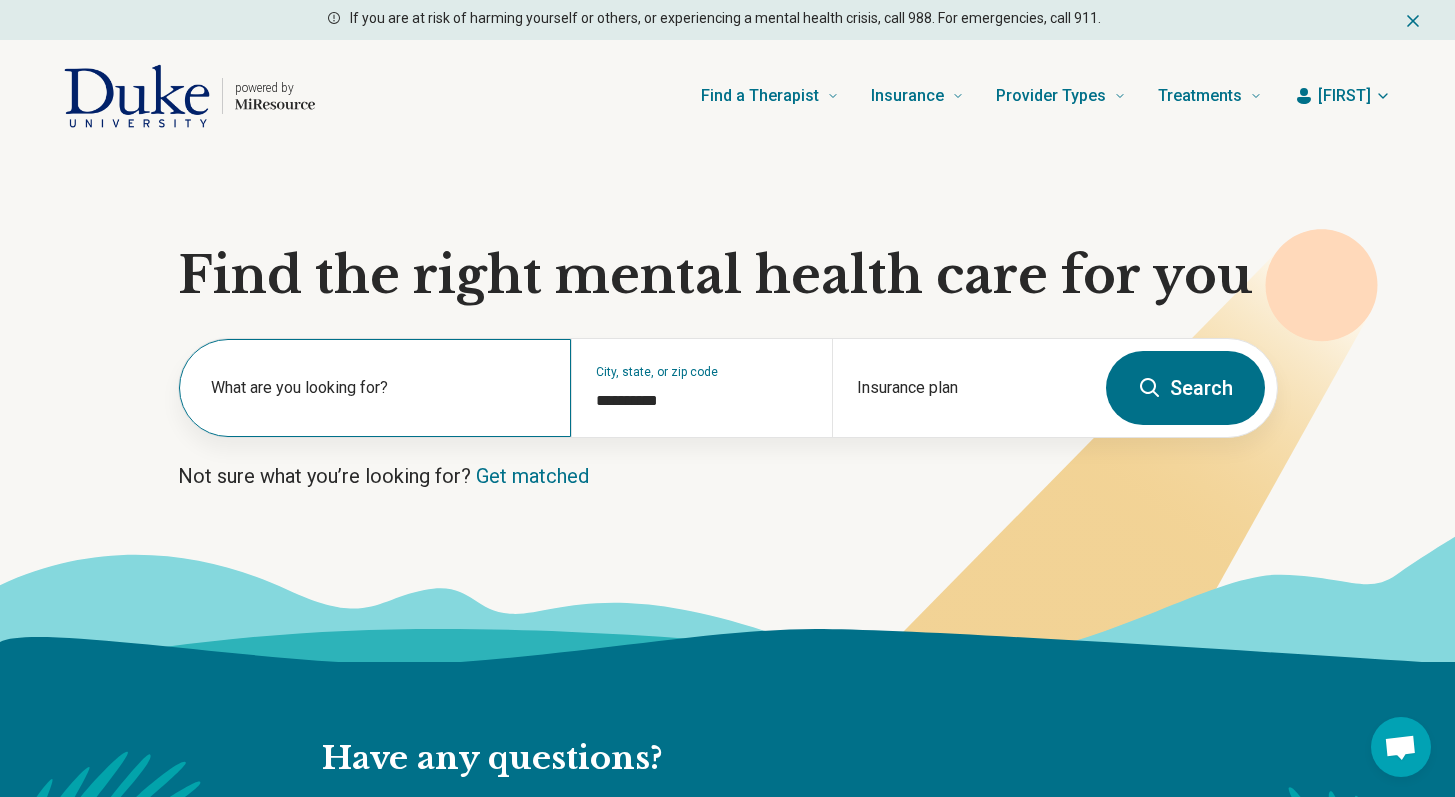 click on "What are you looking for?" at bounding box center [379, 388] 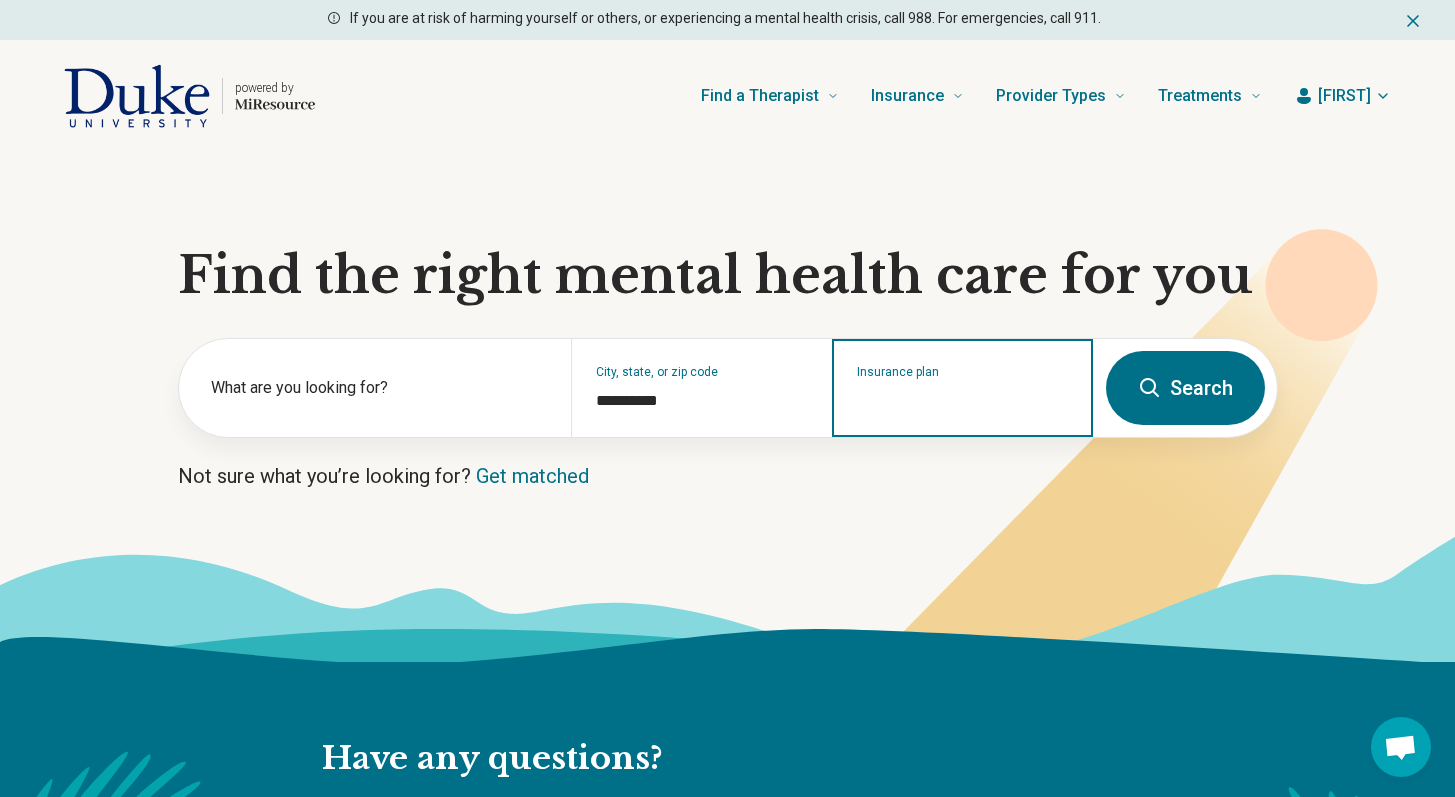 click on "Insurance plan" at bounding box center (963, 401) 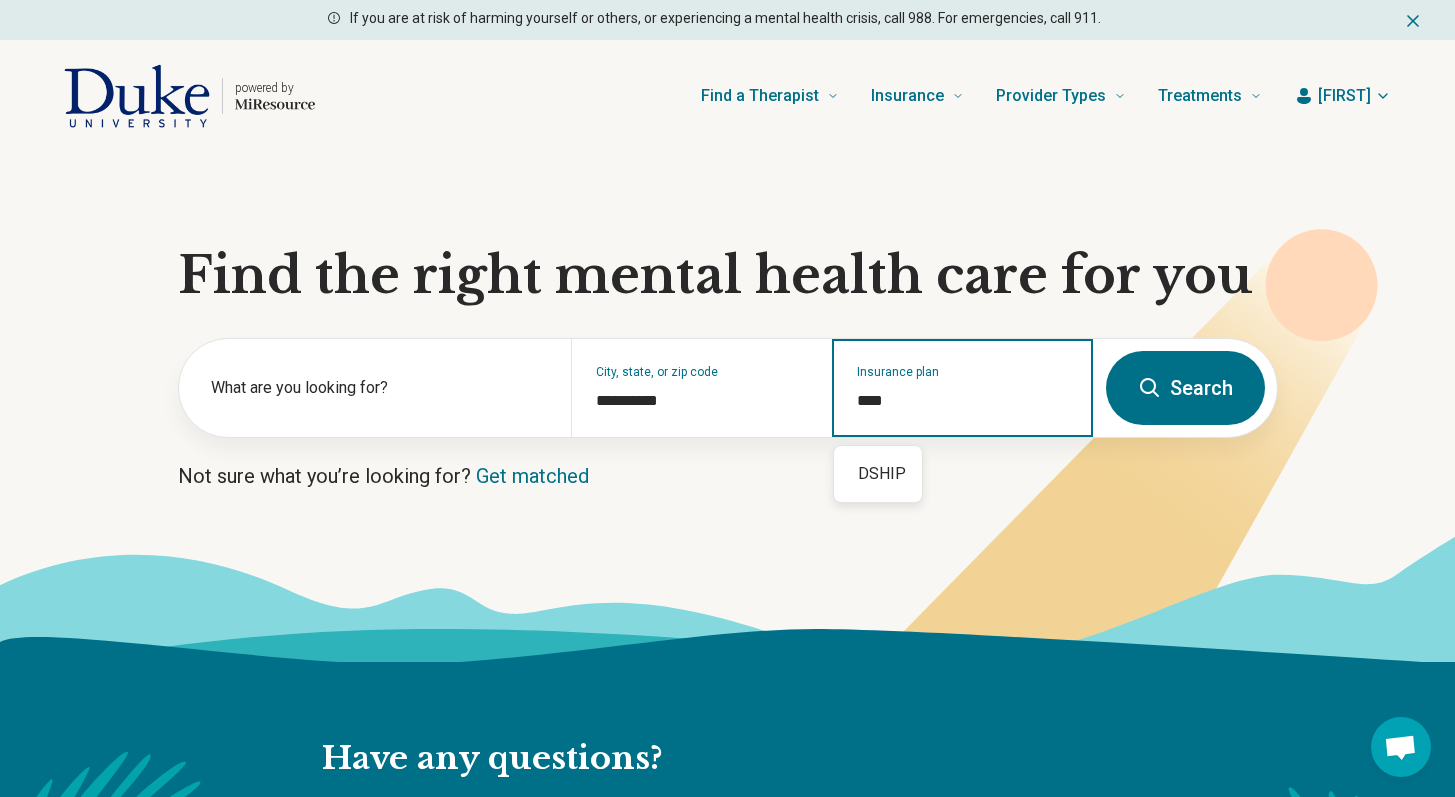type on "*****" 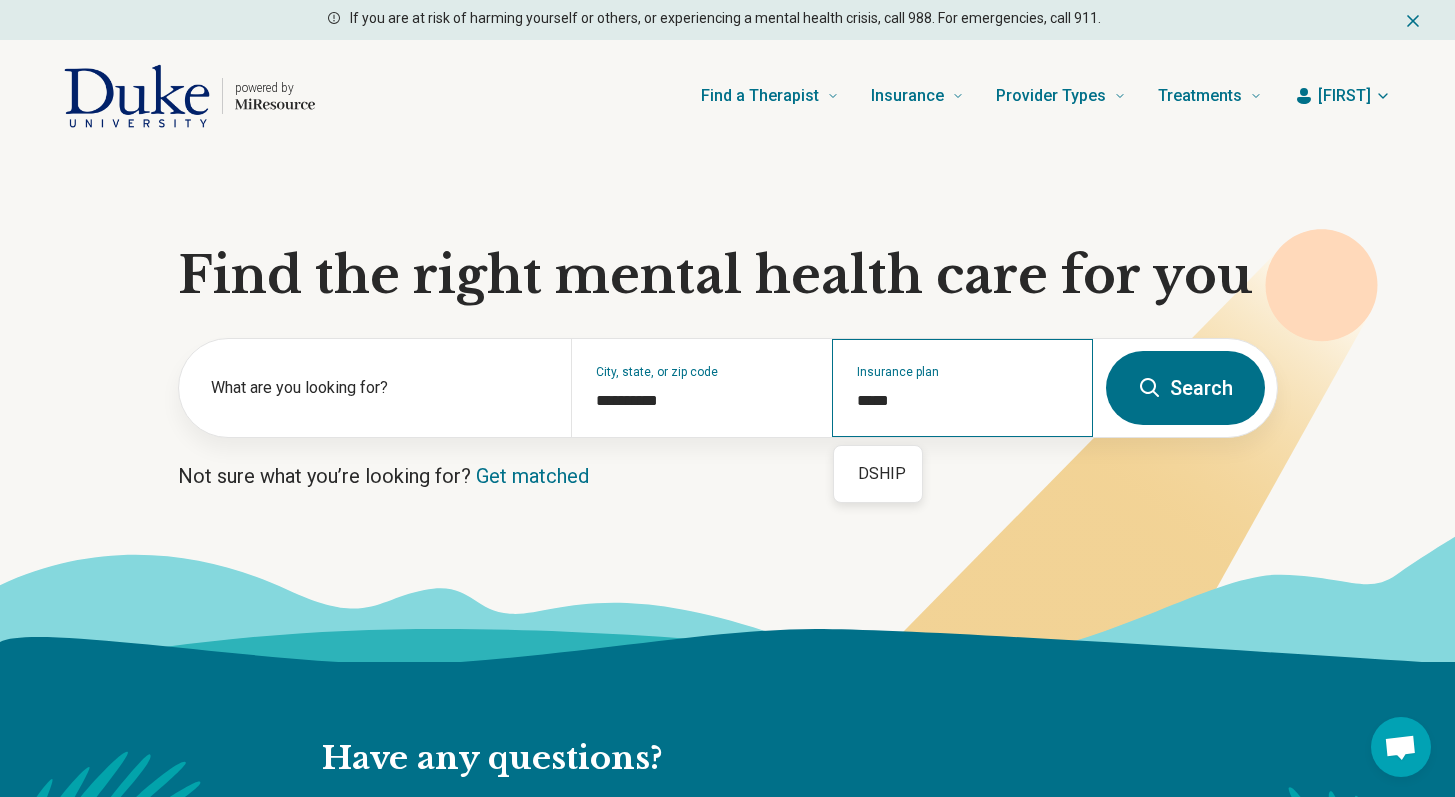 type 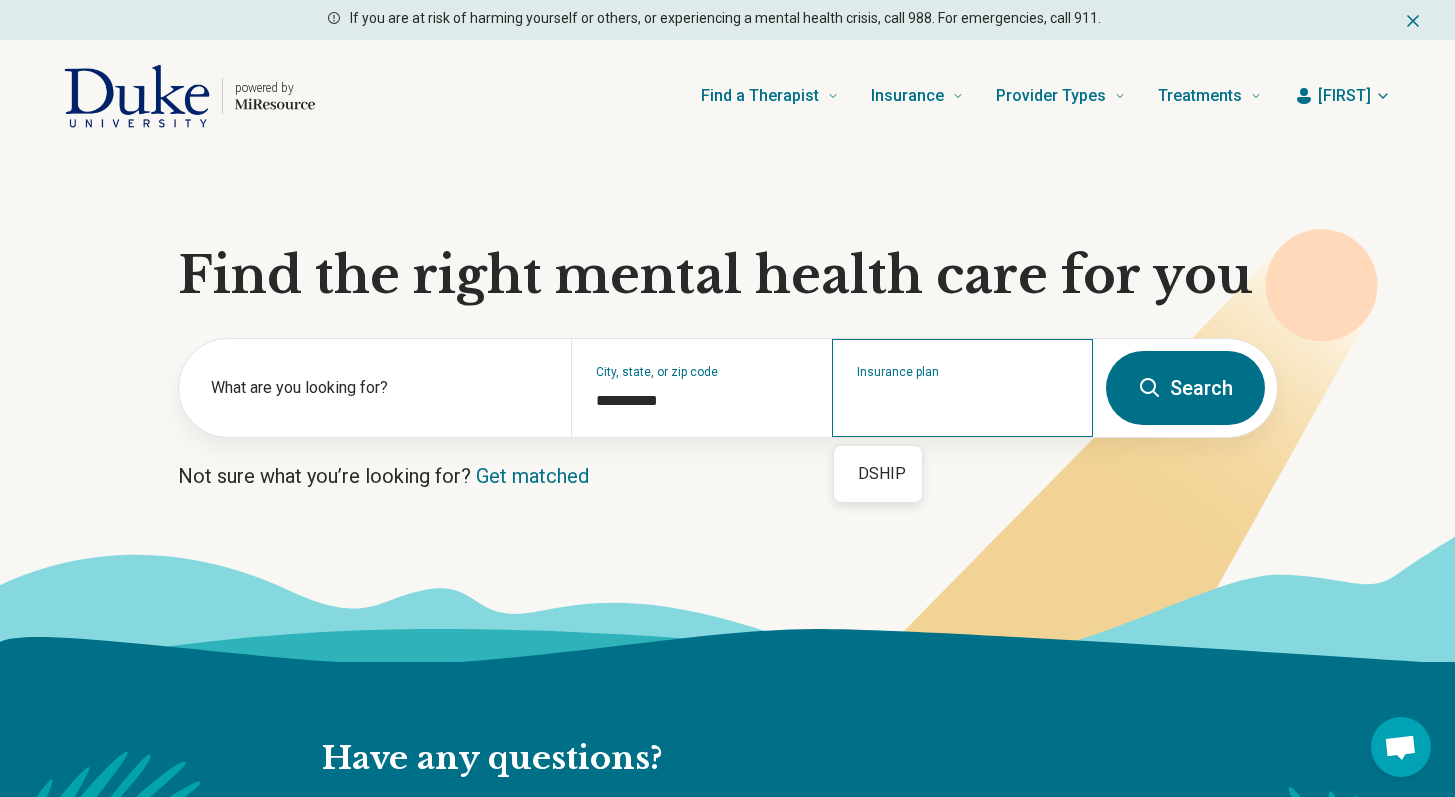type 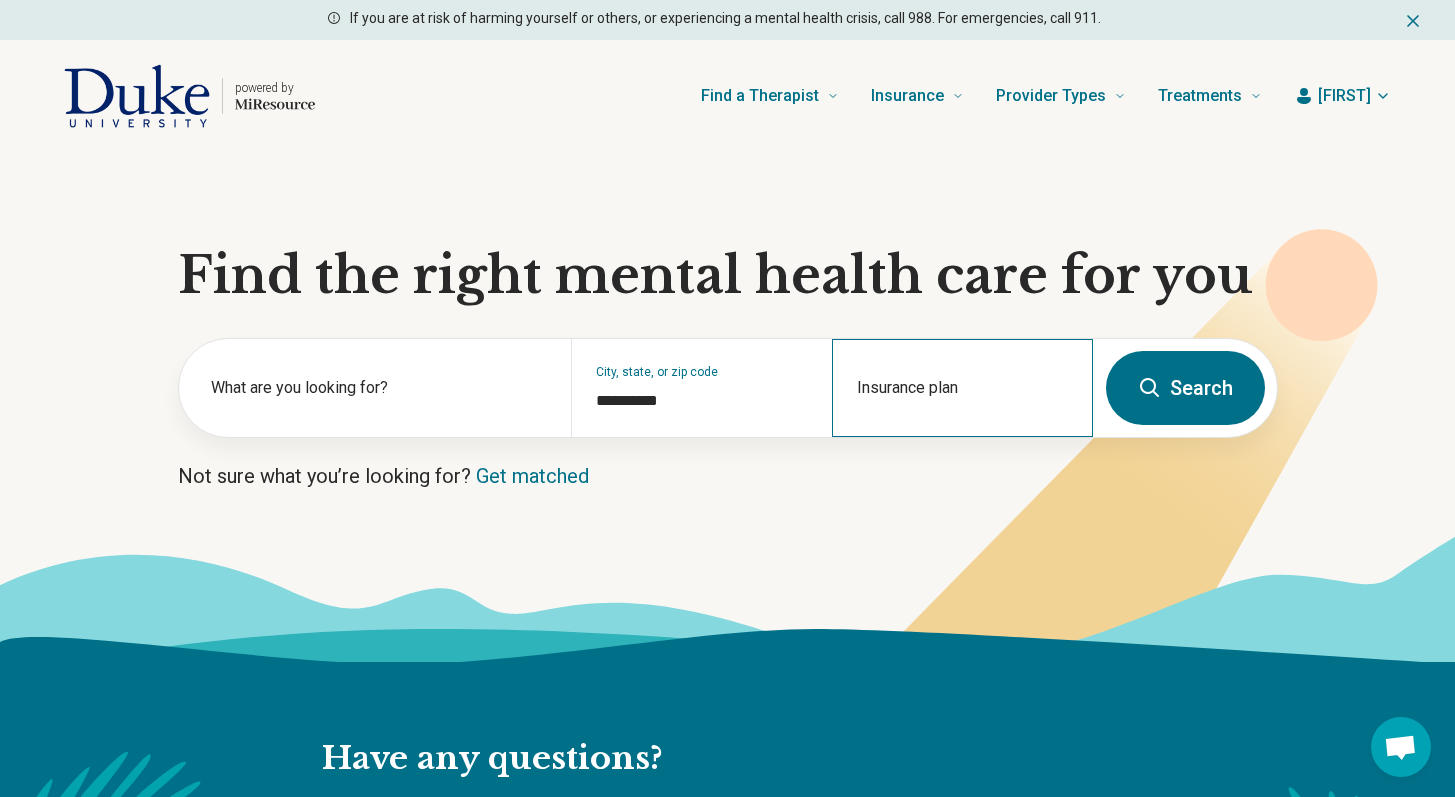 click on "Insurance plan" at bounding box center [962, 388] 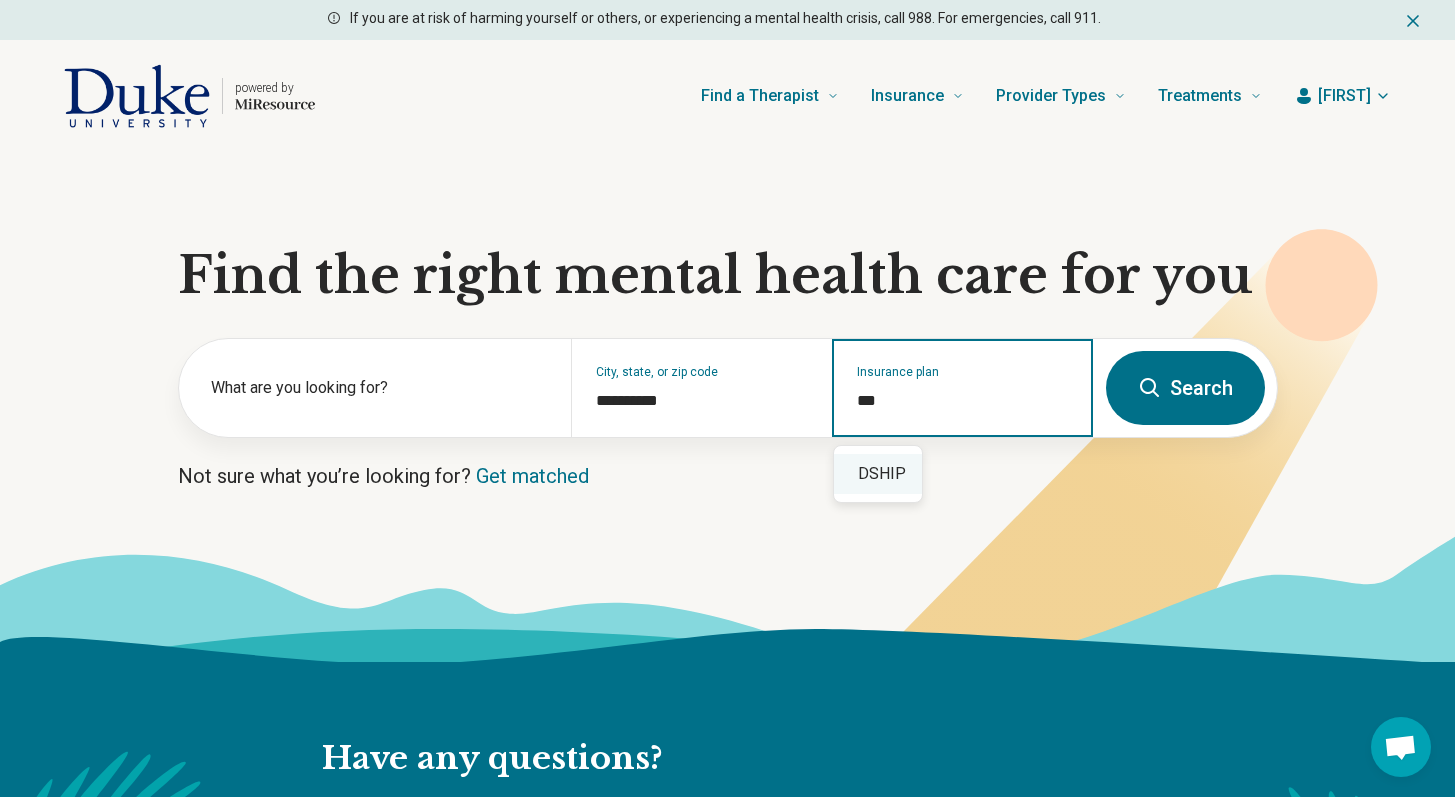 click on "DSHIP" at bounding box center (878, 474) 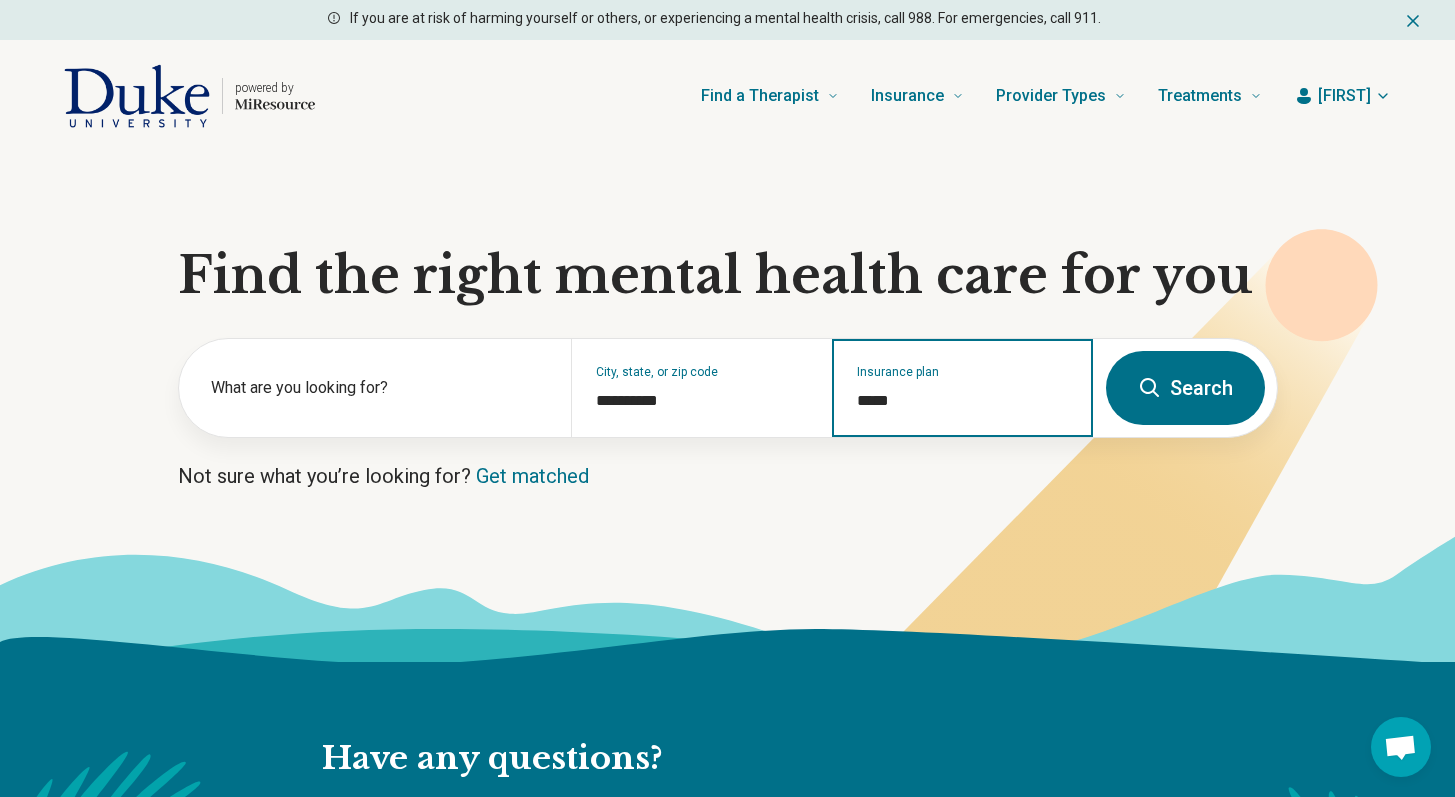 type on "*****" 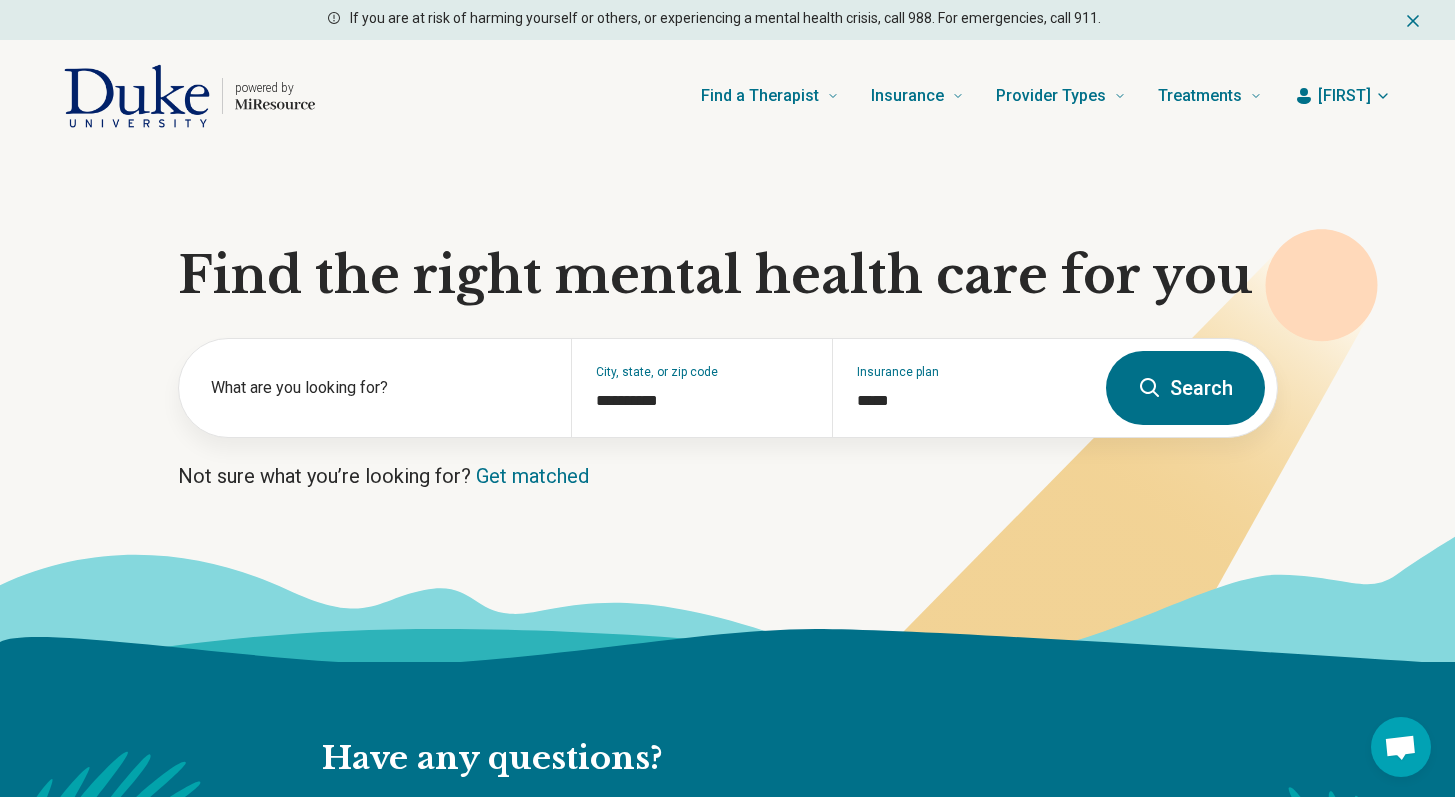 click 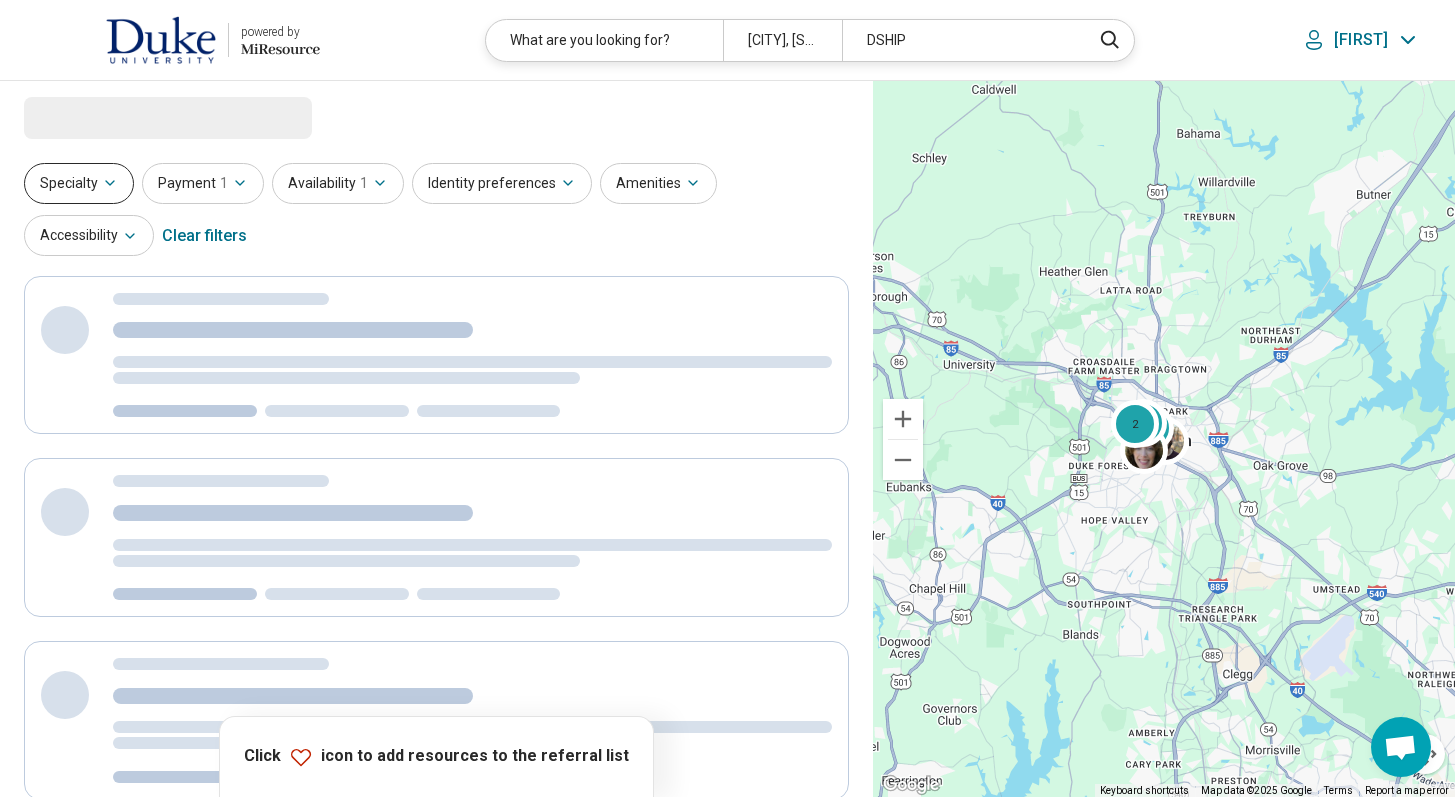 select on "***" 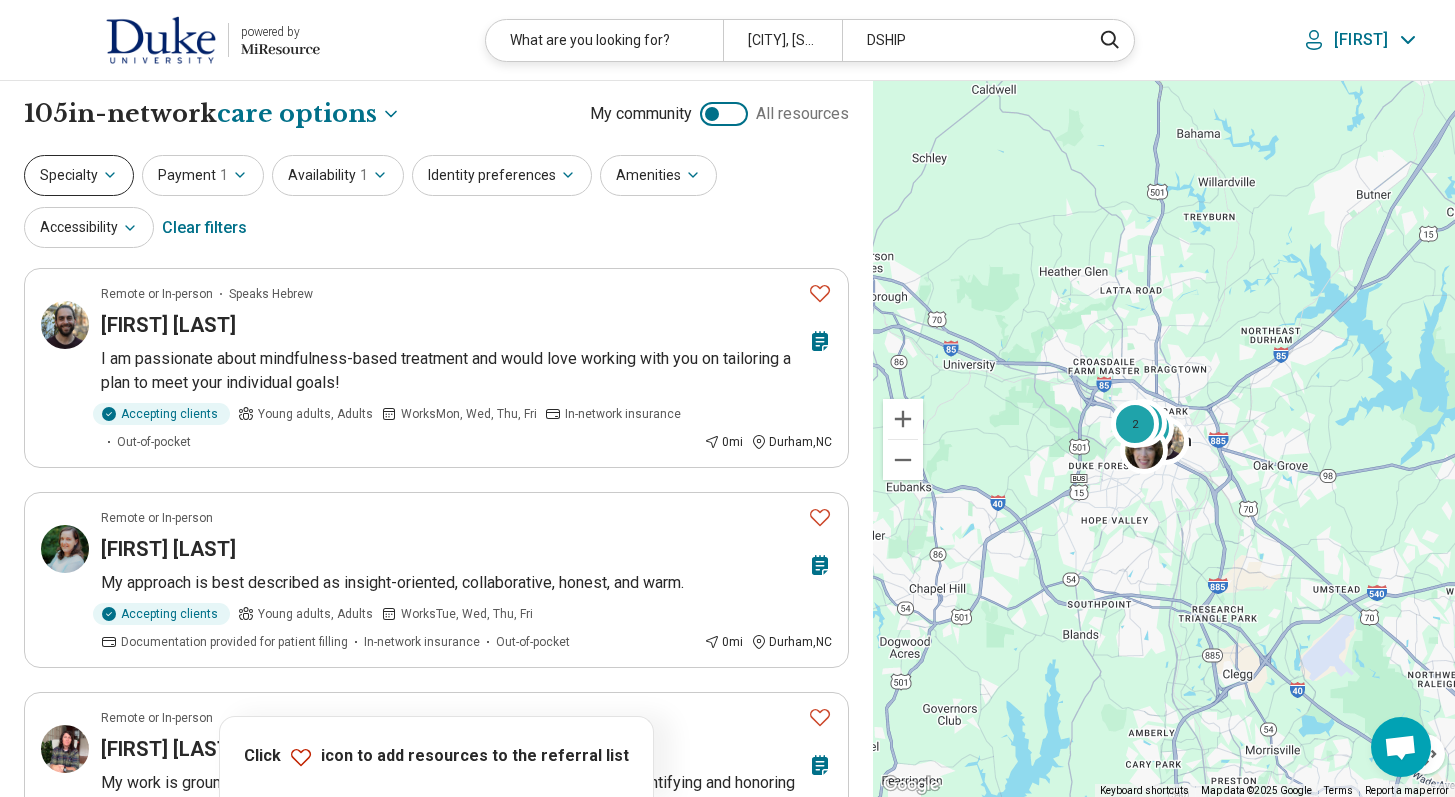 click on "Specialty" at bounding box center (79, 175) 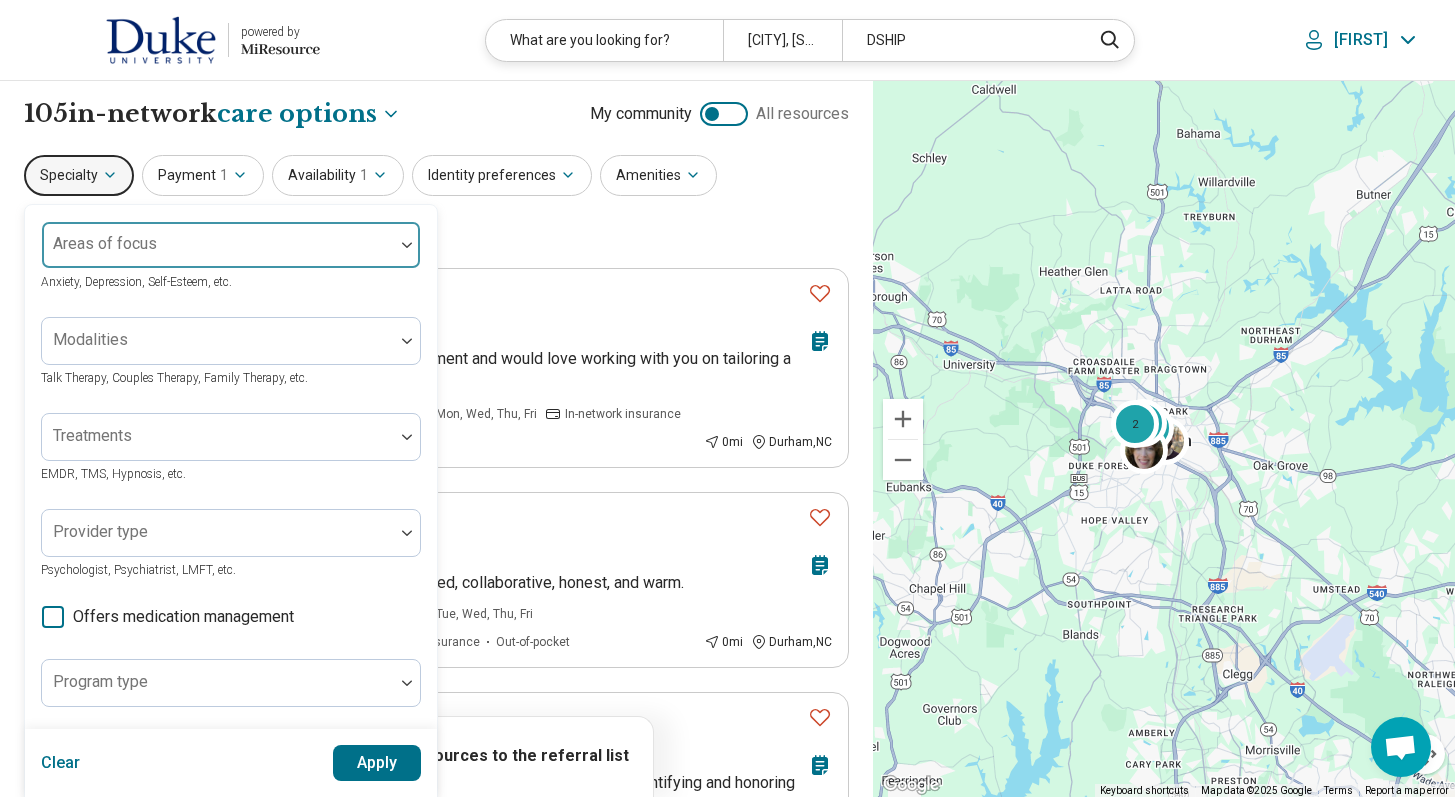 click on "Areas of focus" at bounding box center [231, 245] 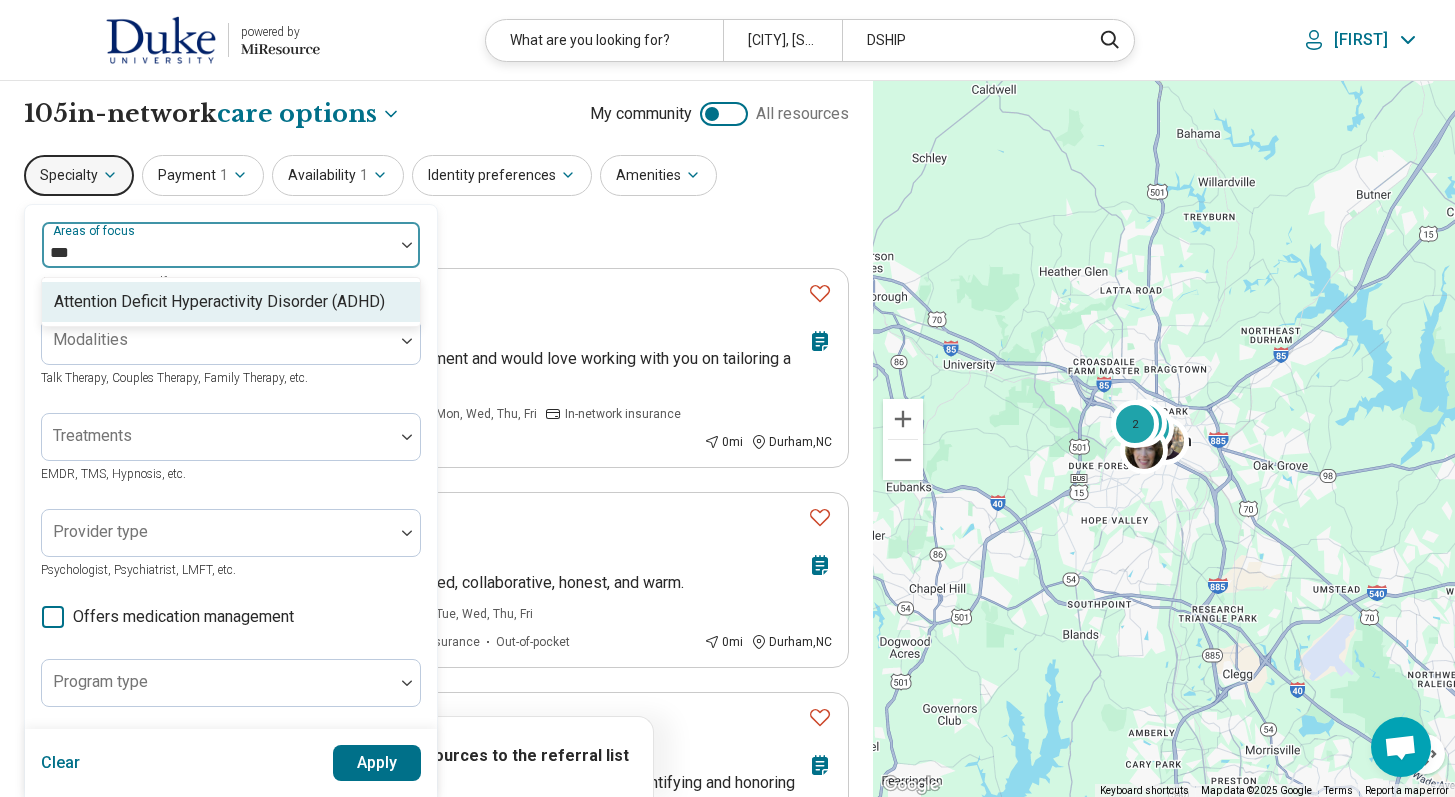 type on "****" 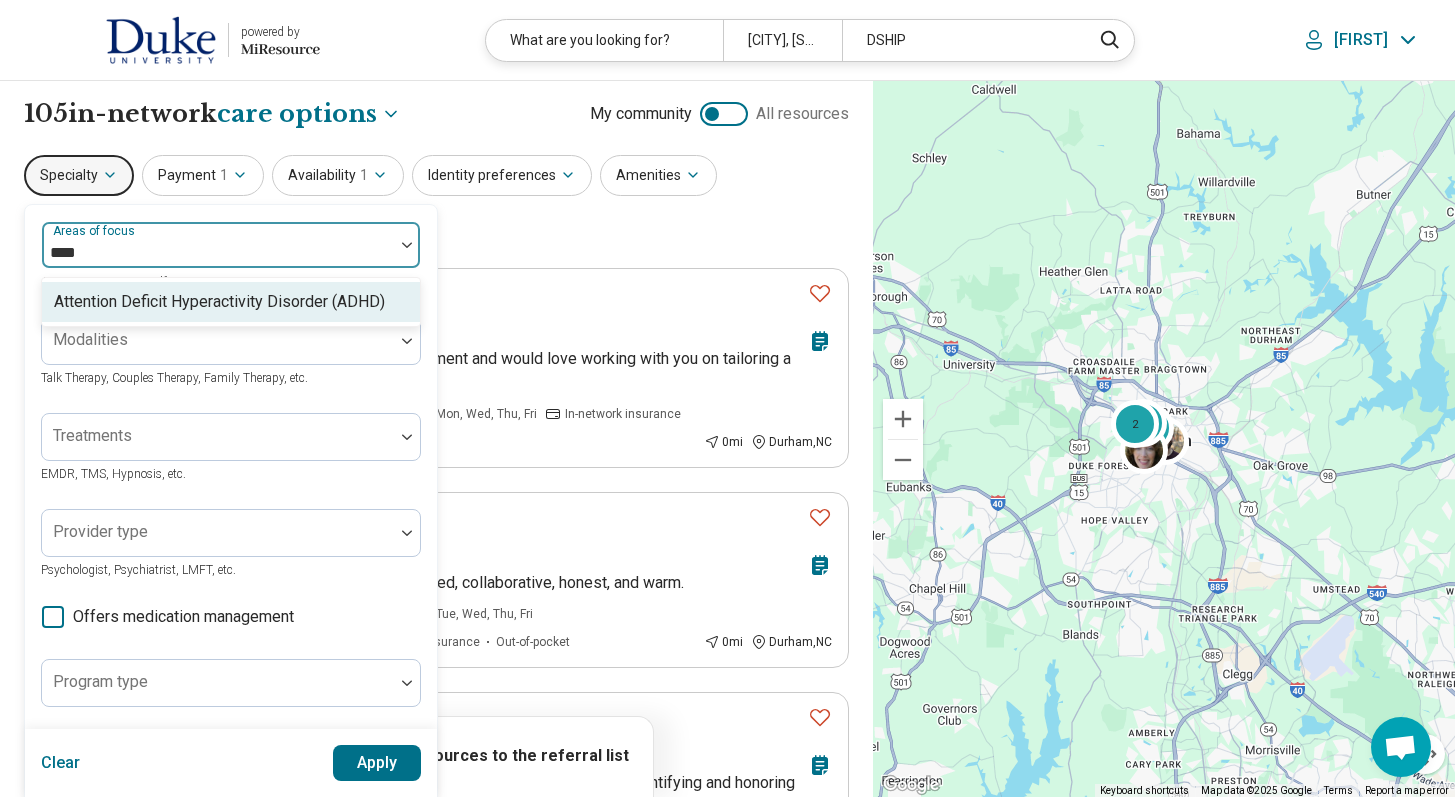 type 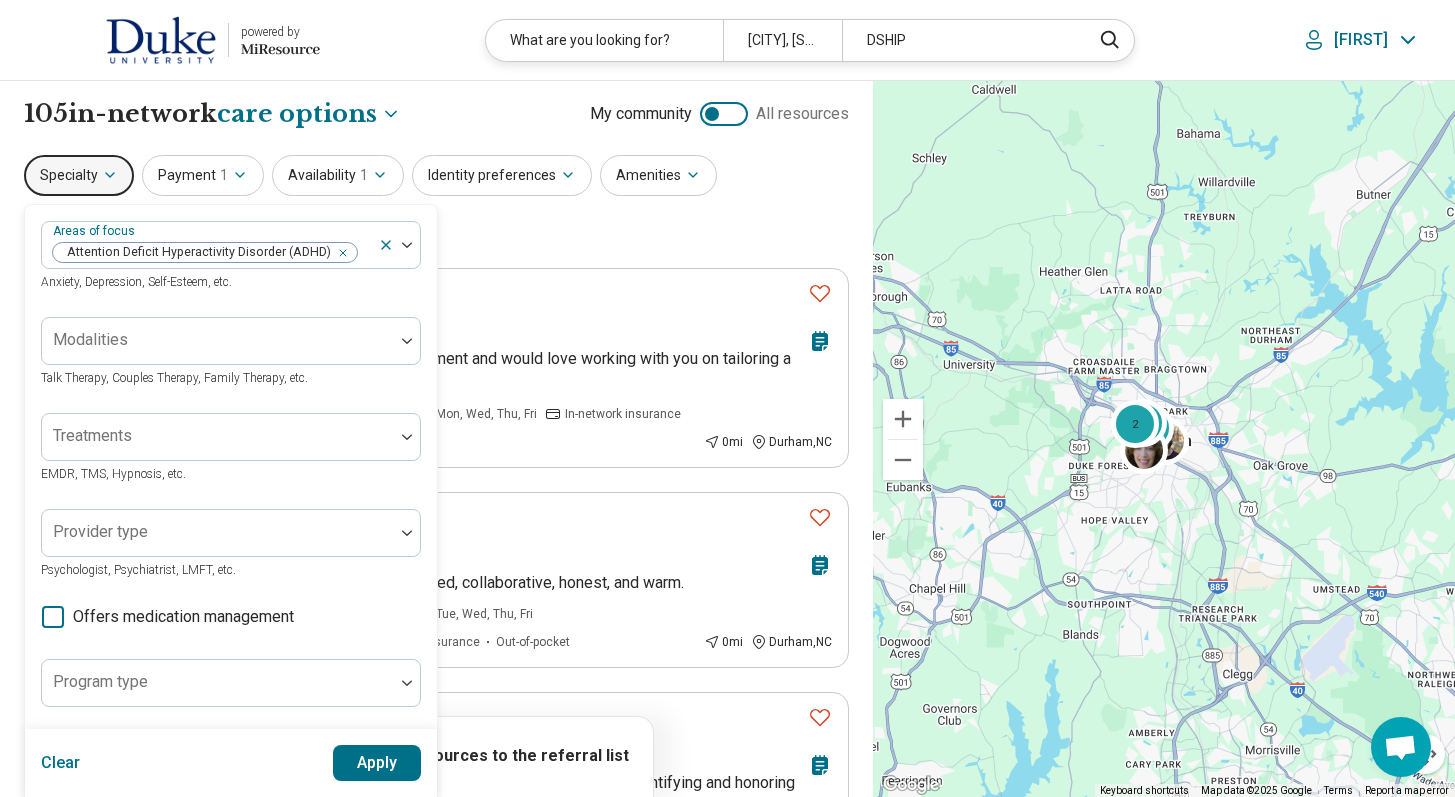 click on "Areas of focus Attention Deficit Hyperactivity Disorder (ADHD) Anxiety, Depression, Self-Esteem, etc. Modalities Talk Therapy, Couples Therapy, Family Therapy, etc. Treatments EMDR, TMS, Hypnosis, etc. Provider type Psychologist, Psychiatrist, LMFT, etc. Offers medication management Program type Medically unstable Actively suicidal Help with activities of daily living Special groups Body positivity, People with disabilities, Active duty military, etc. Age groups" at bounding box center [231, 612] 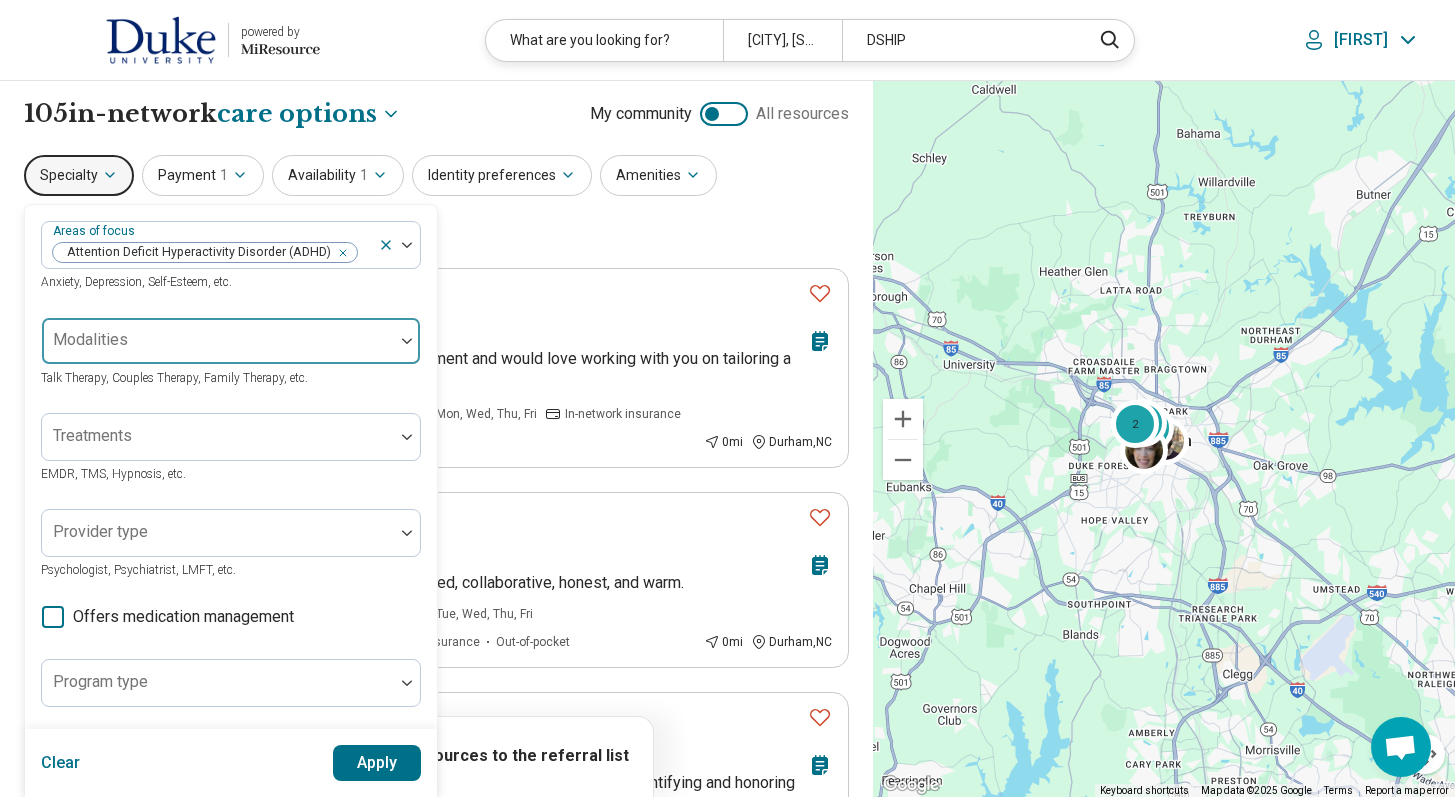 click at bounding box center [218, 349] 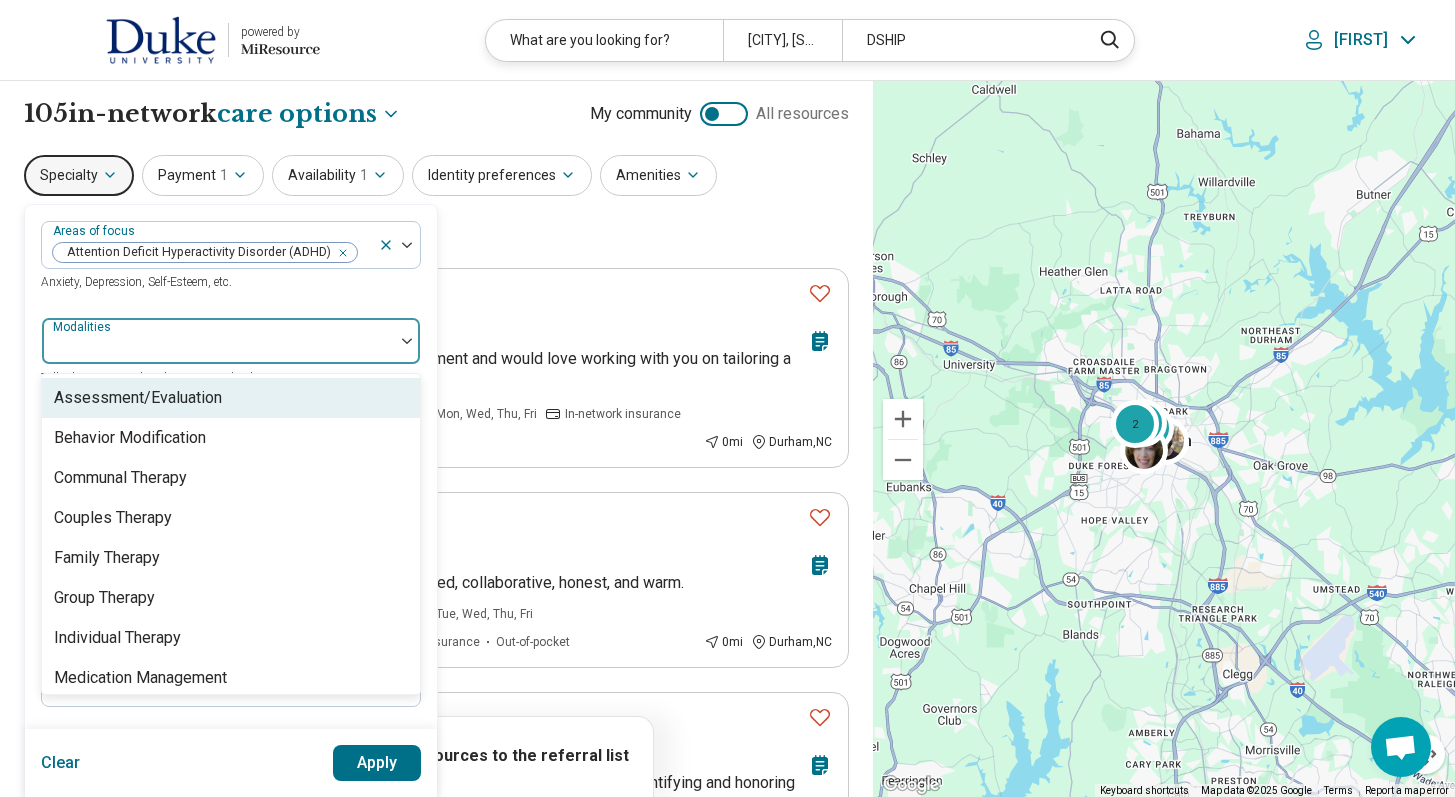 click on "Assessment/Evaluation" at bounding box center [231, 398] 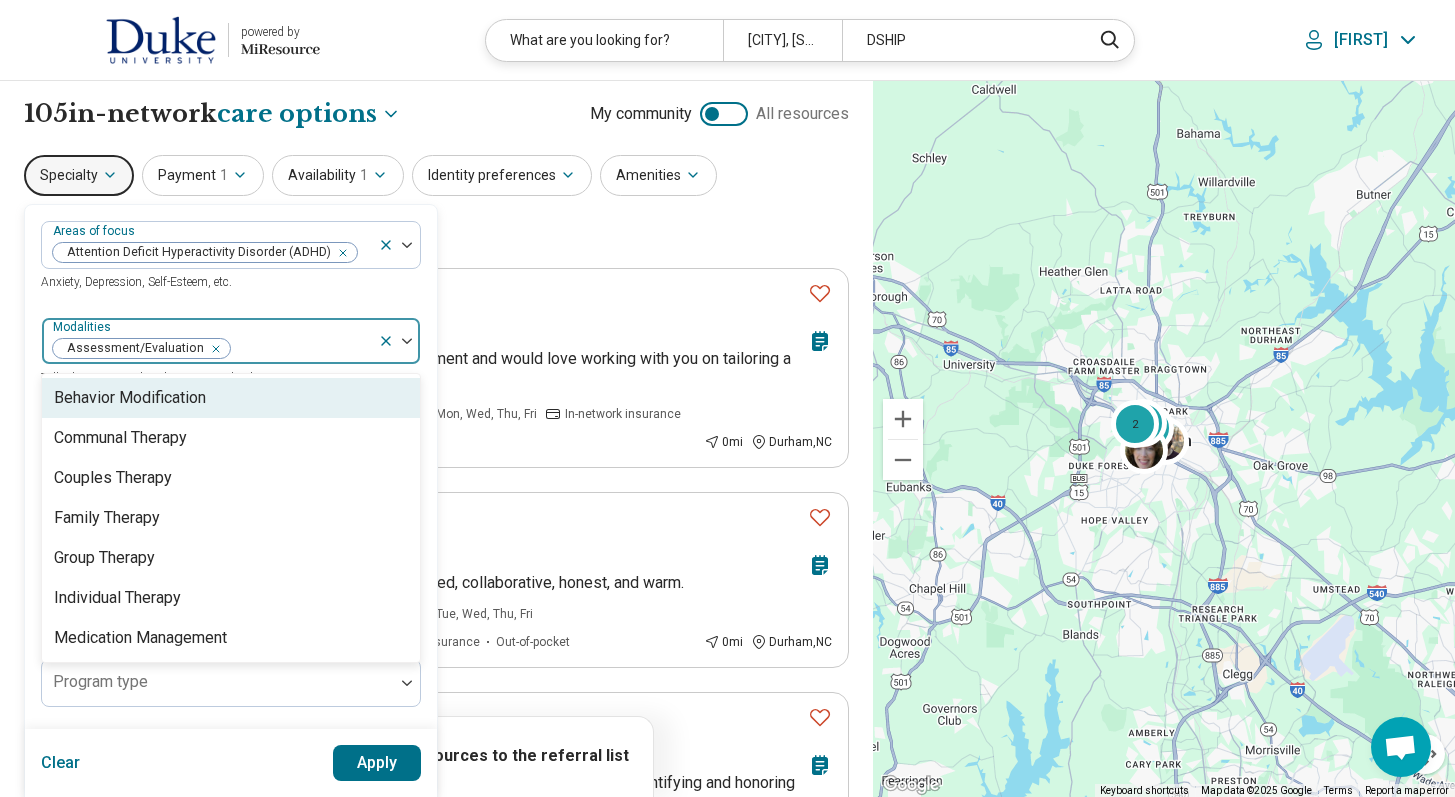 click on "Modalities Assessment/Evaluation" at bounding box center [231, 341] 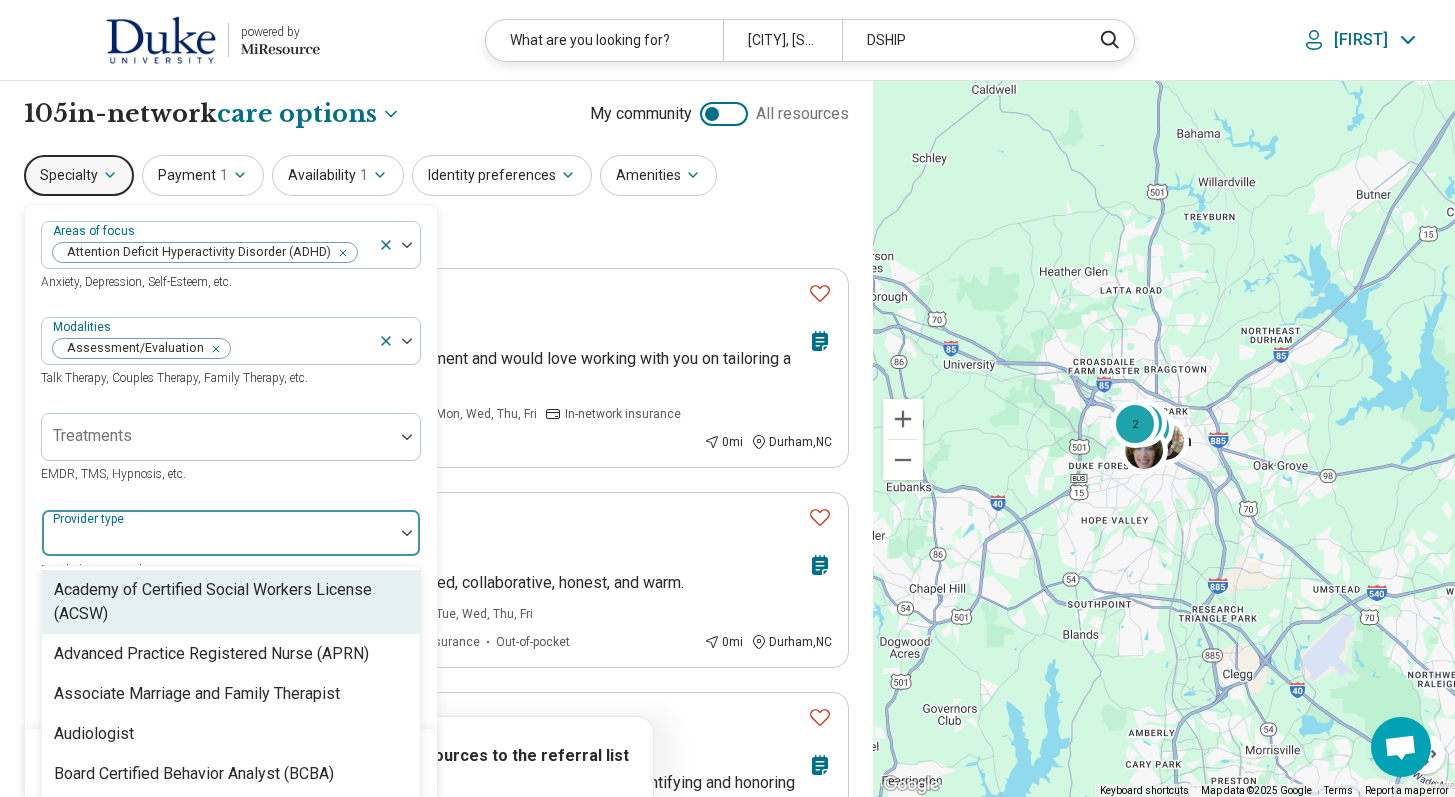 click at bounding box center (218, 541) 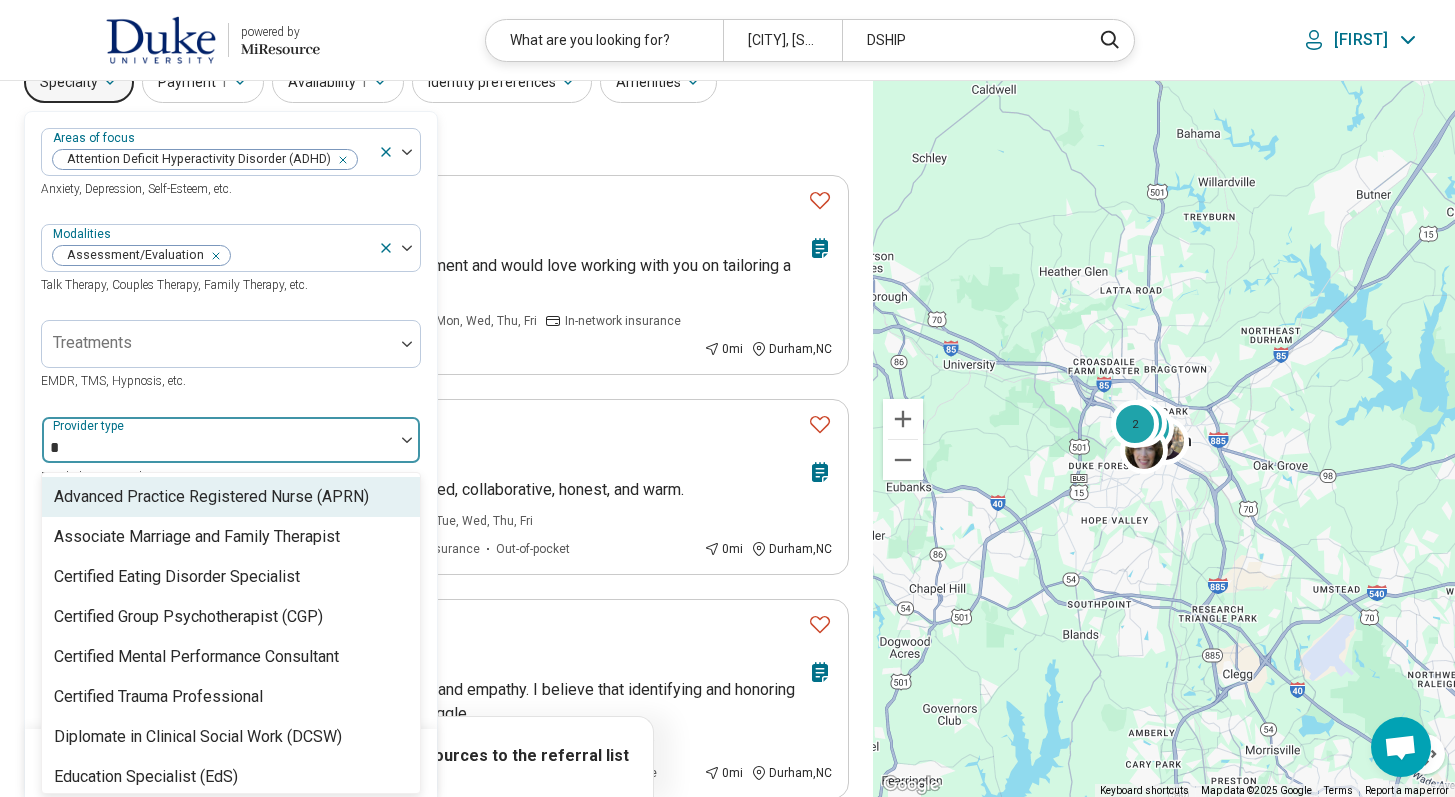 scroll, scrollTop: 97, scrollLeft: 0, axis: vertical 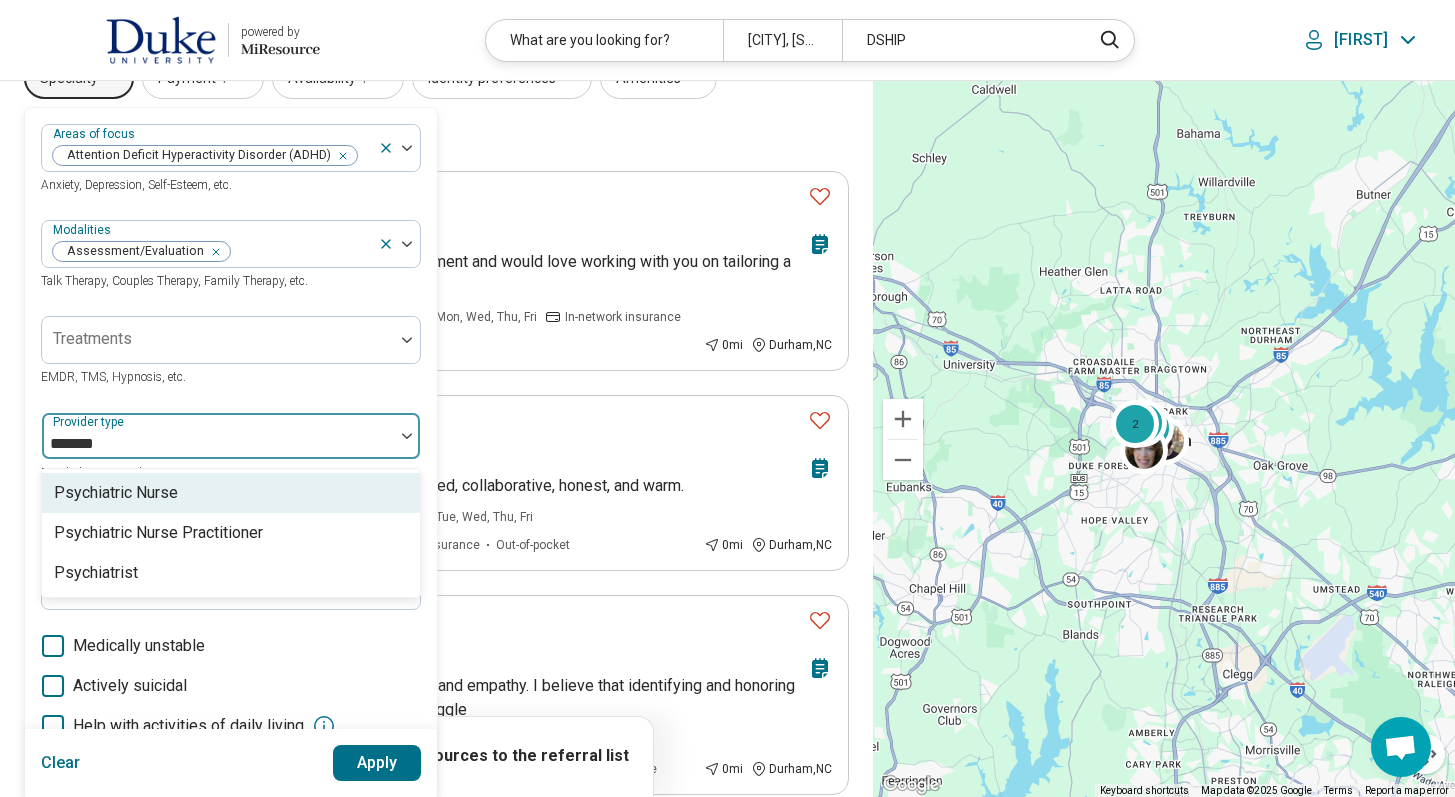 type on "********" 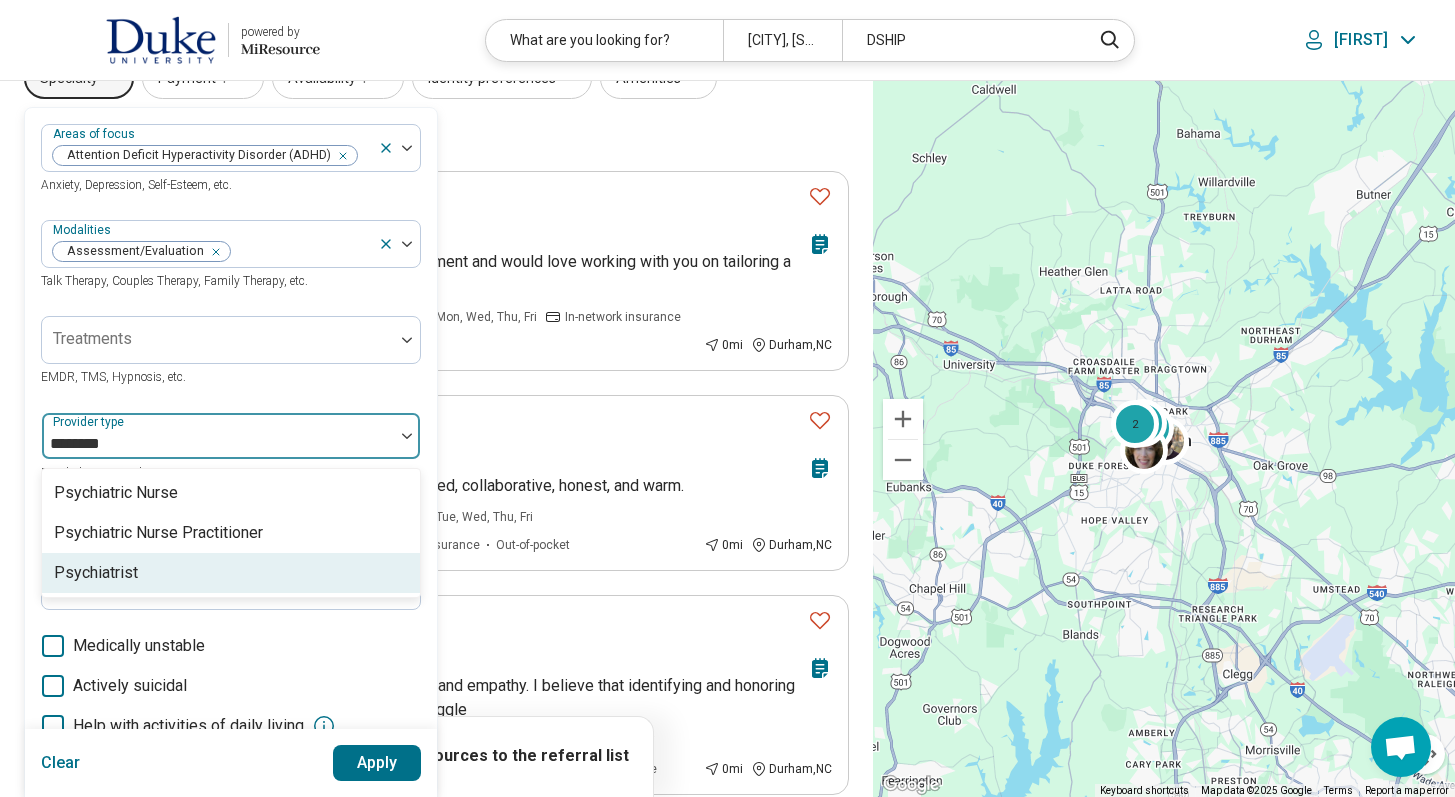 click on "Psychiatrist" at bounding box center [96, 573] 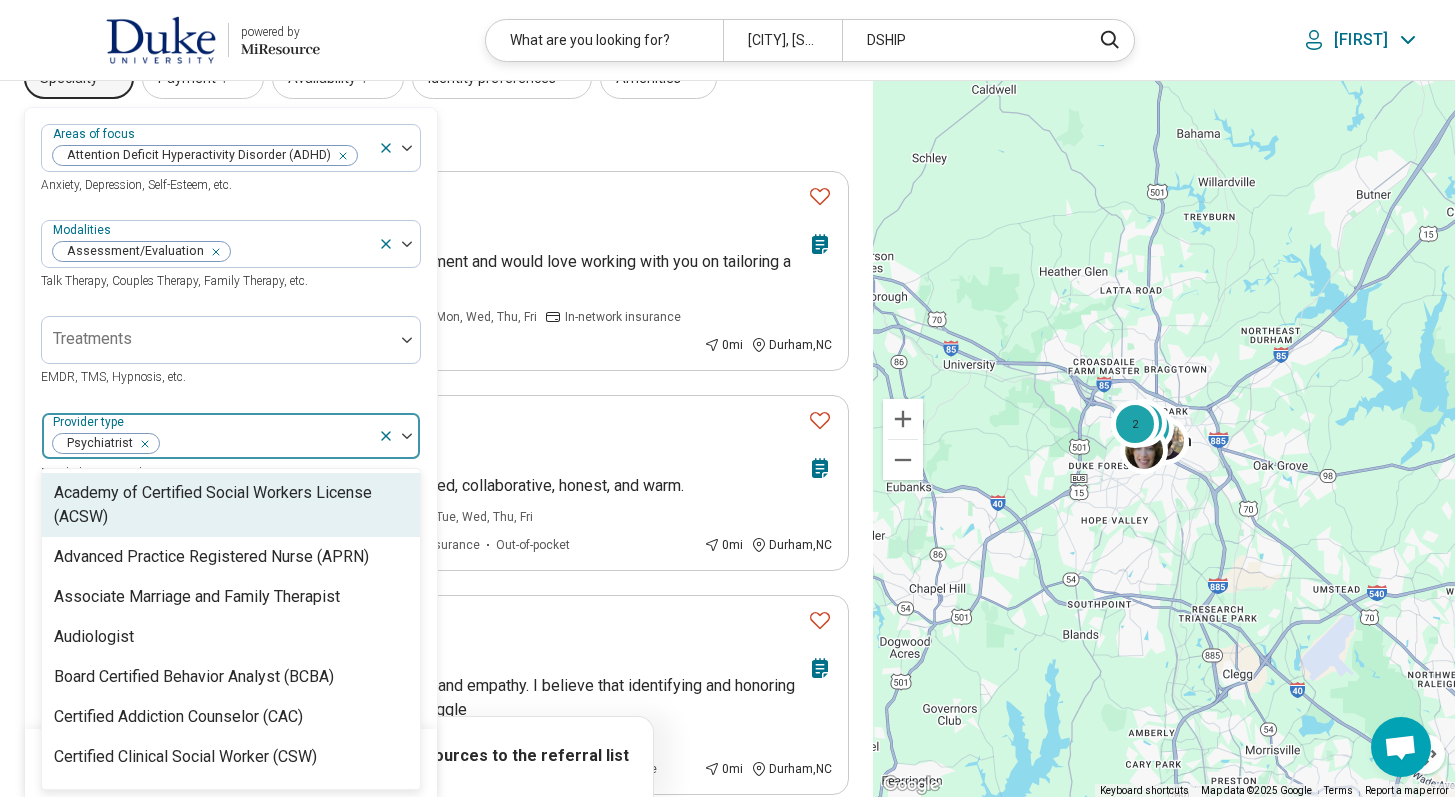 click on "Treatments EMDR, TMS, Hypnosis, etc." at bounding box center [231, 352] 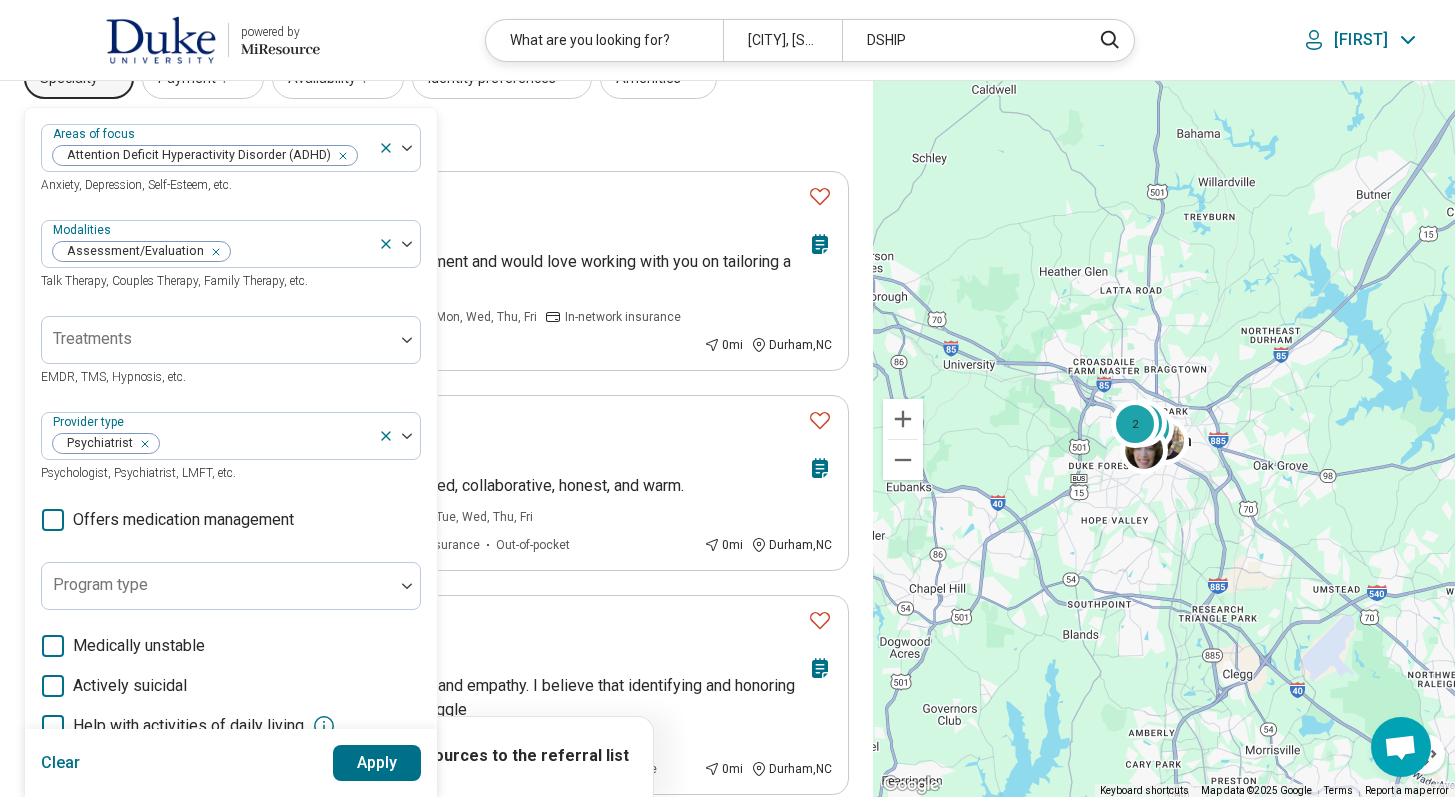 click on "Apply" at bounding box center [377, 763] 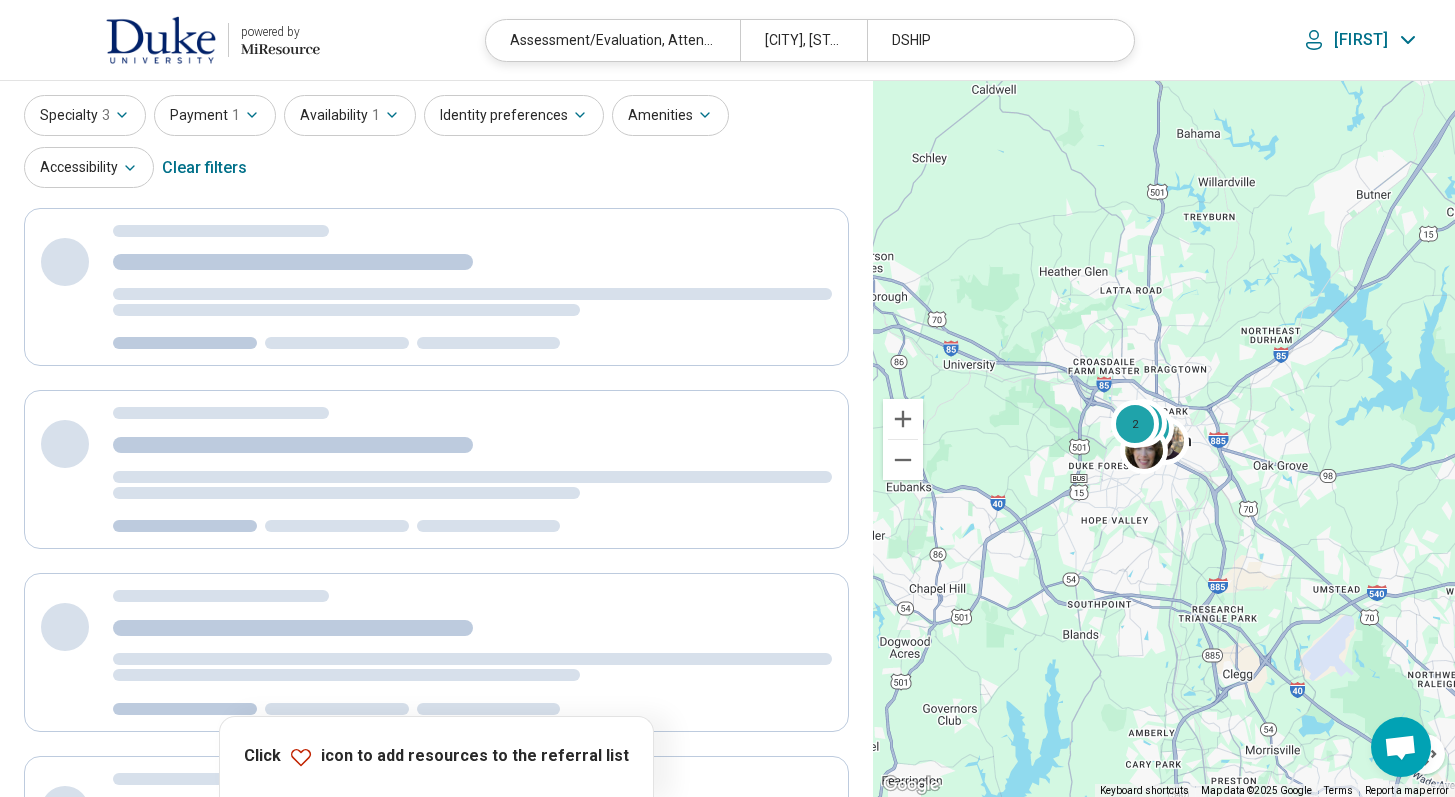 scroll, scrollTop: 0, scrollLeft: 0, axis: both 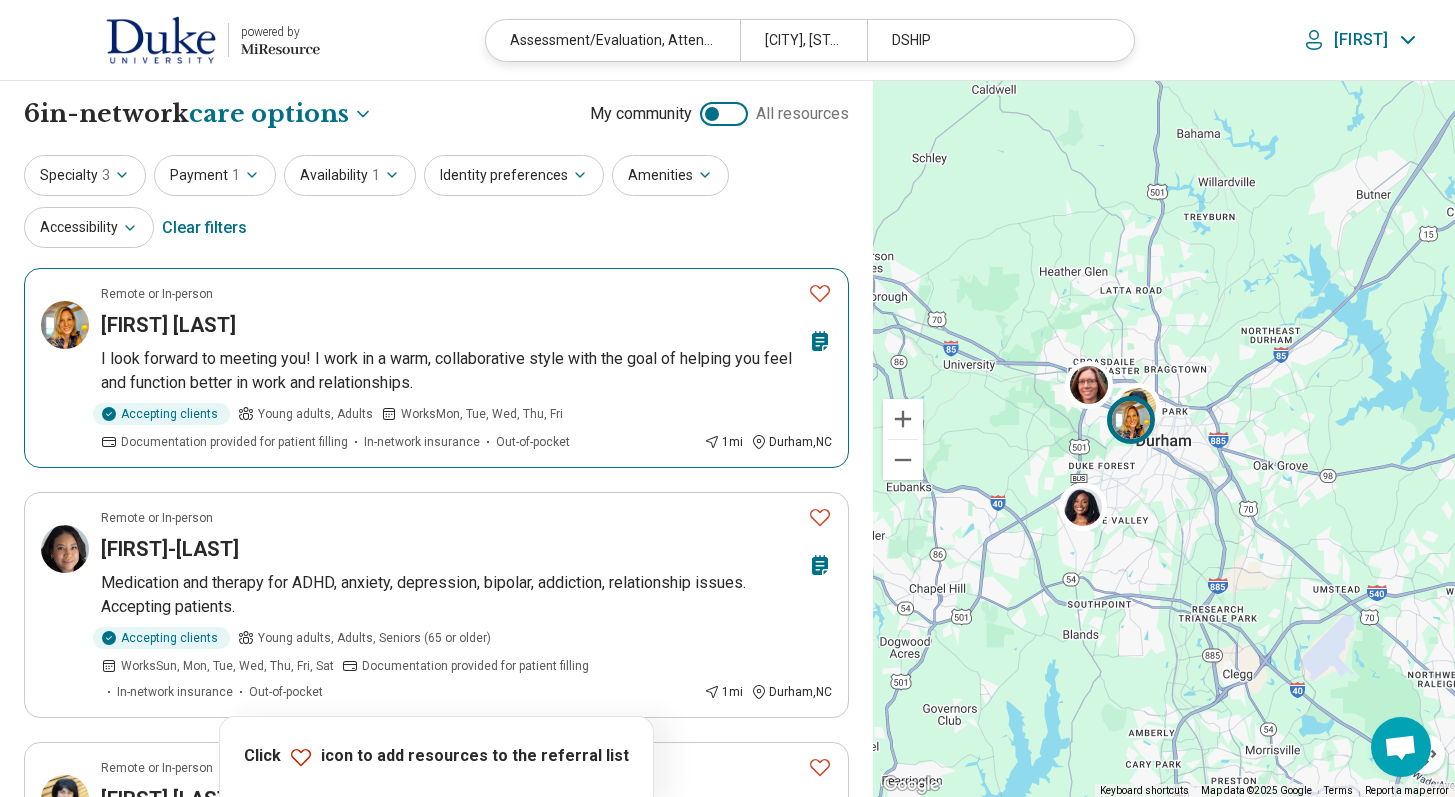 click 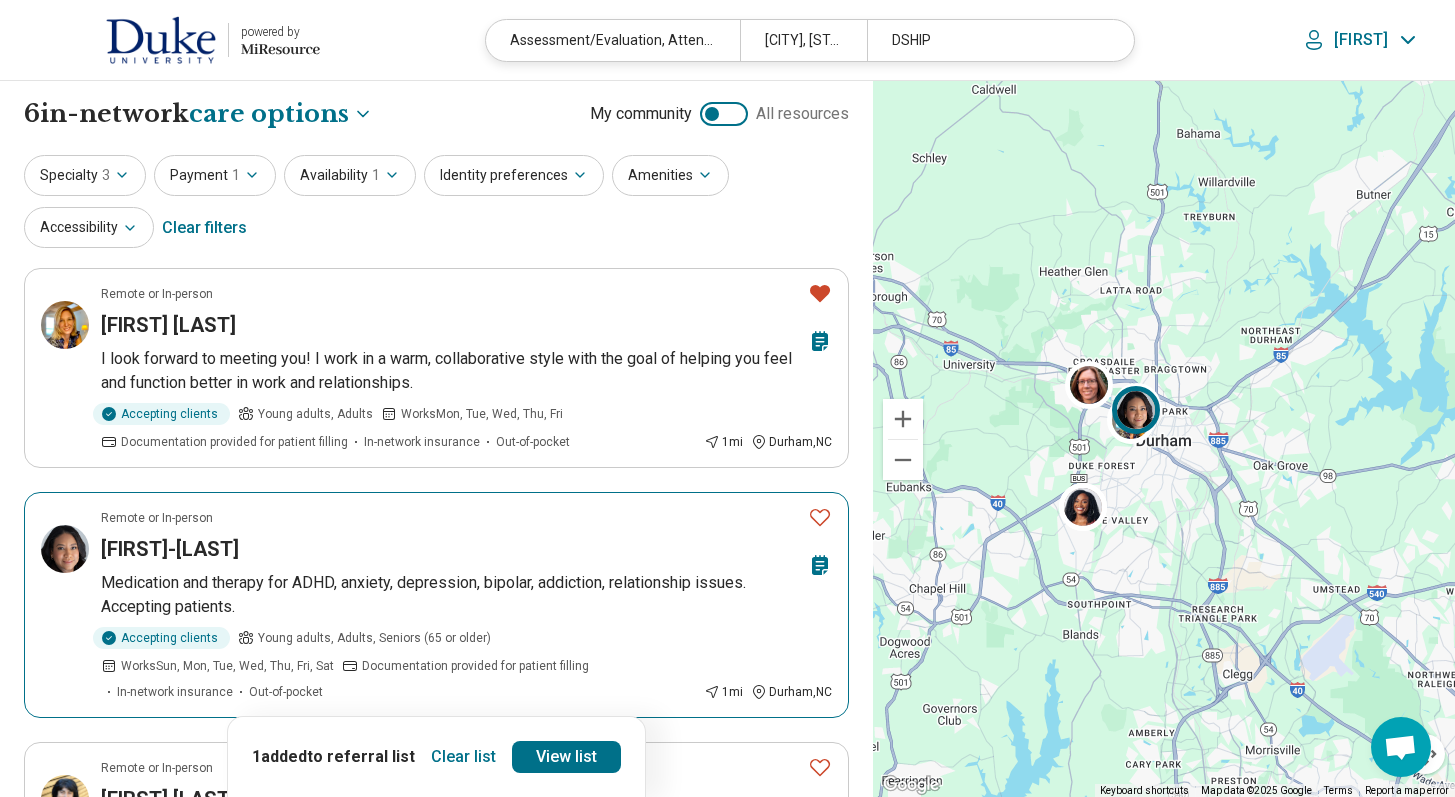 click 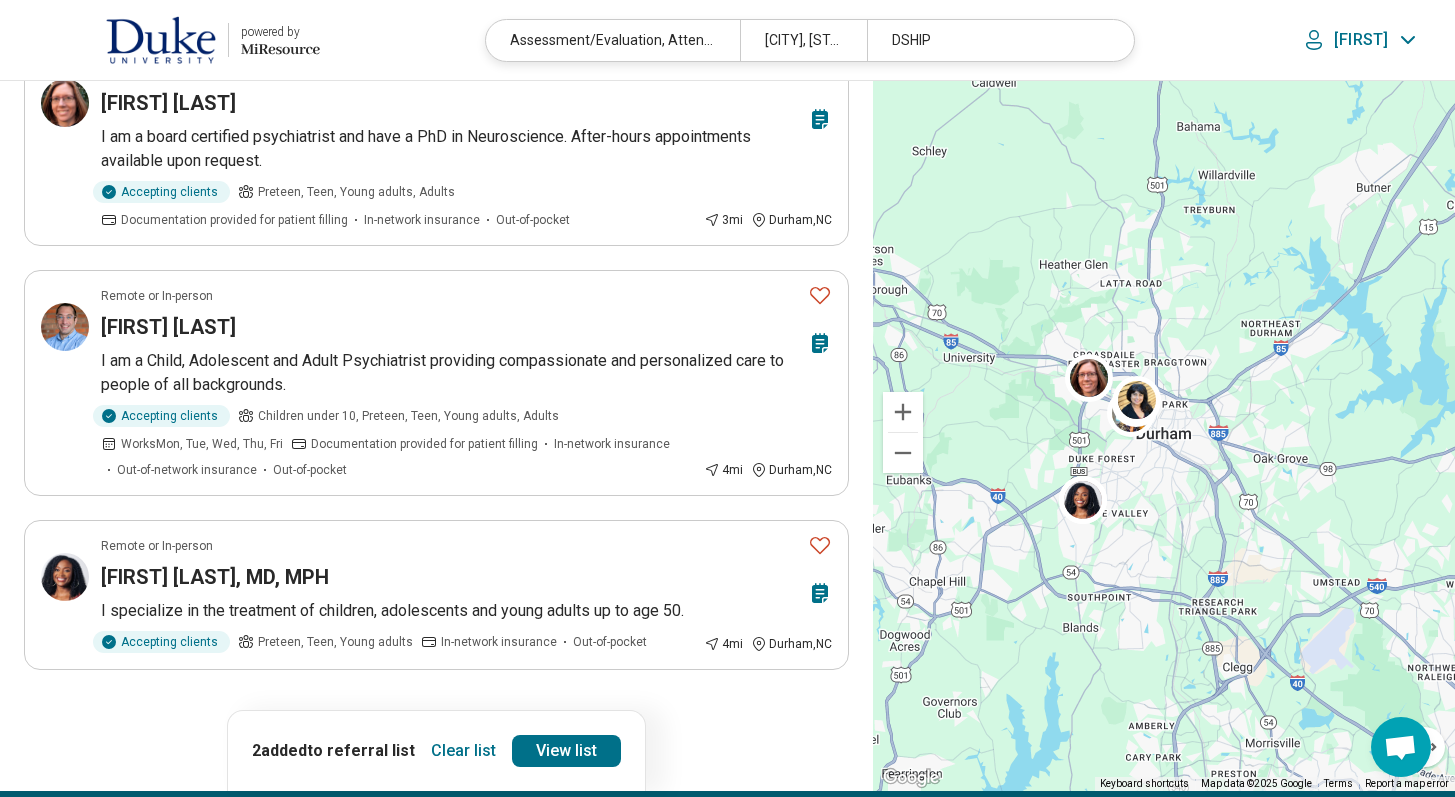 scroll, scrollTop: 986, scrollLeft: 0, axis: vertical 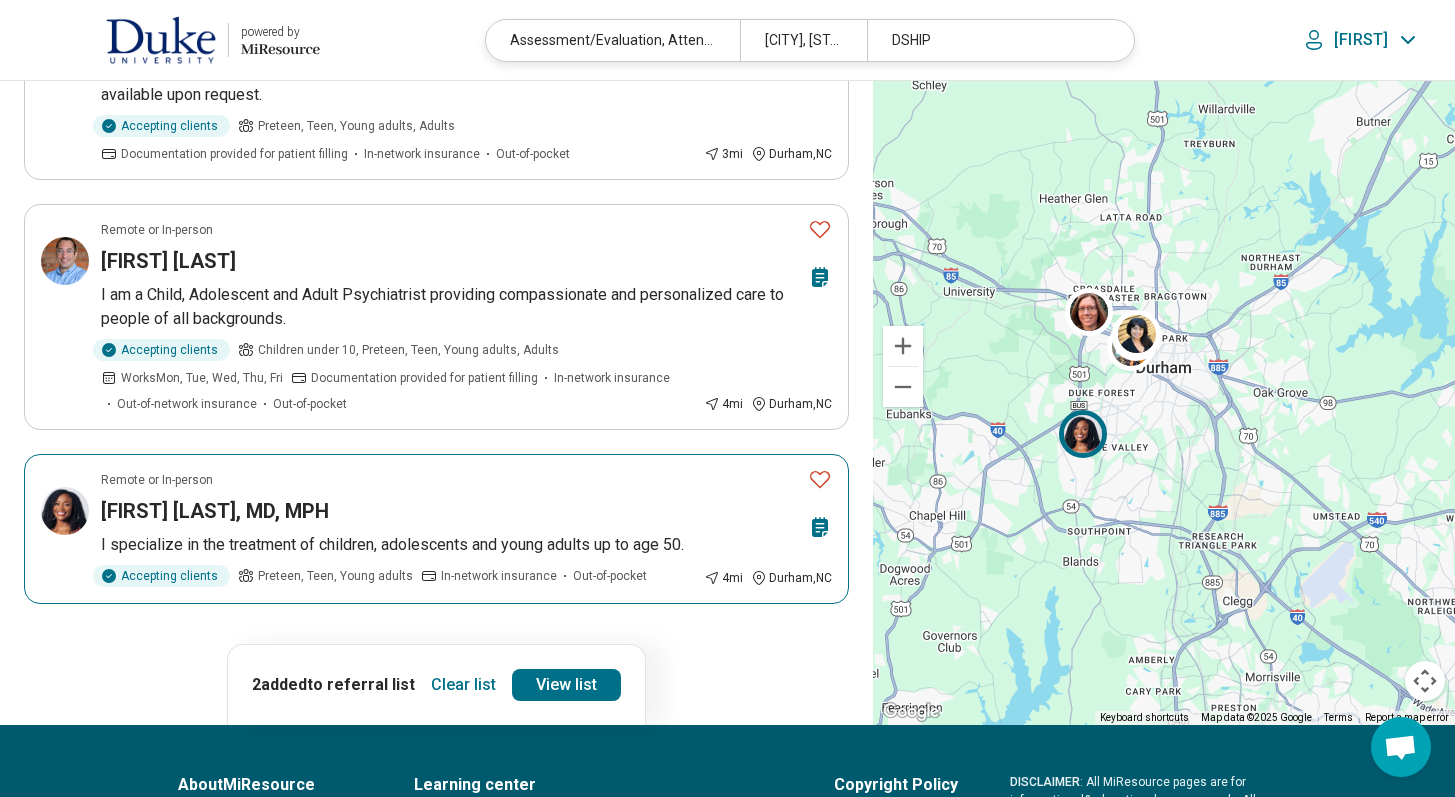 click 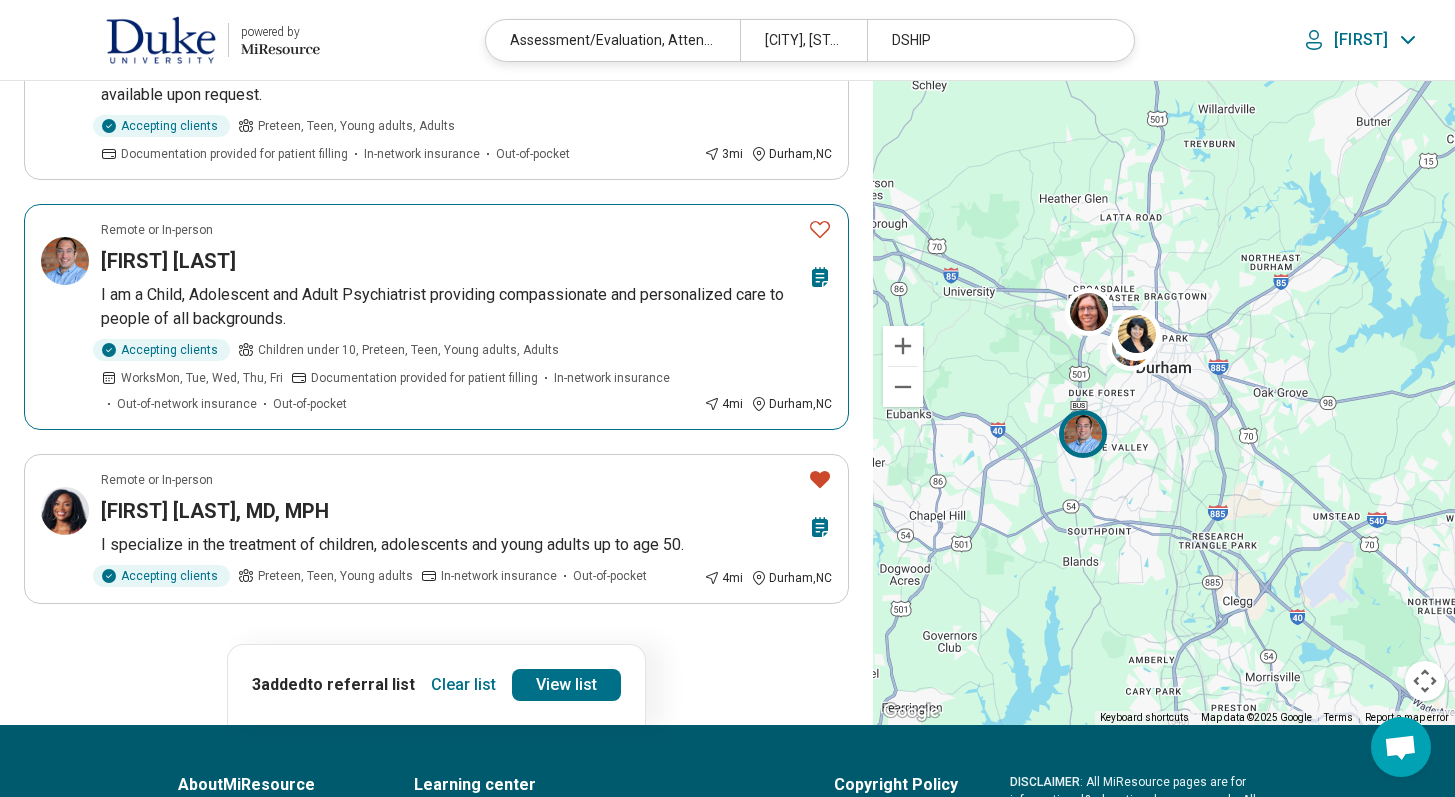 click 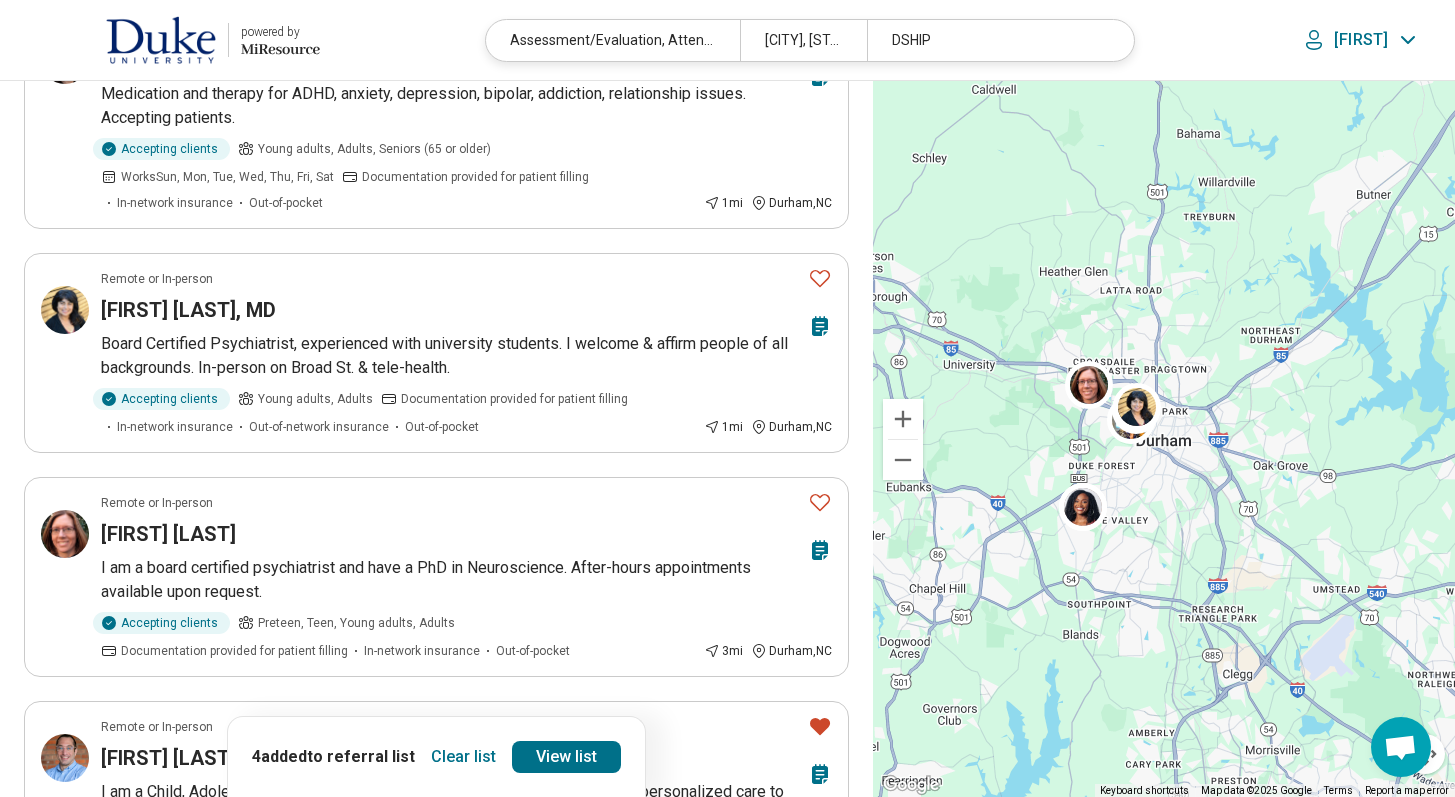 scroll, scrollTop: 419, scrollLeft: 0, axis: vertical 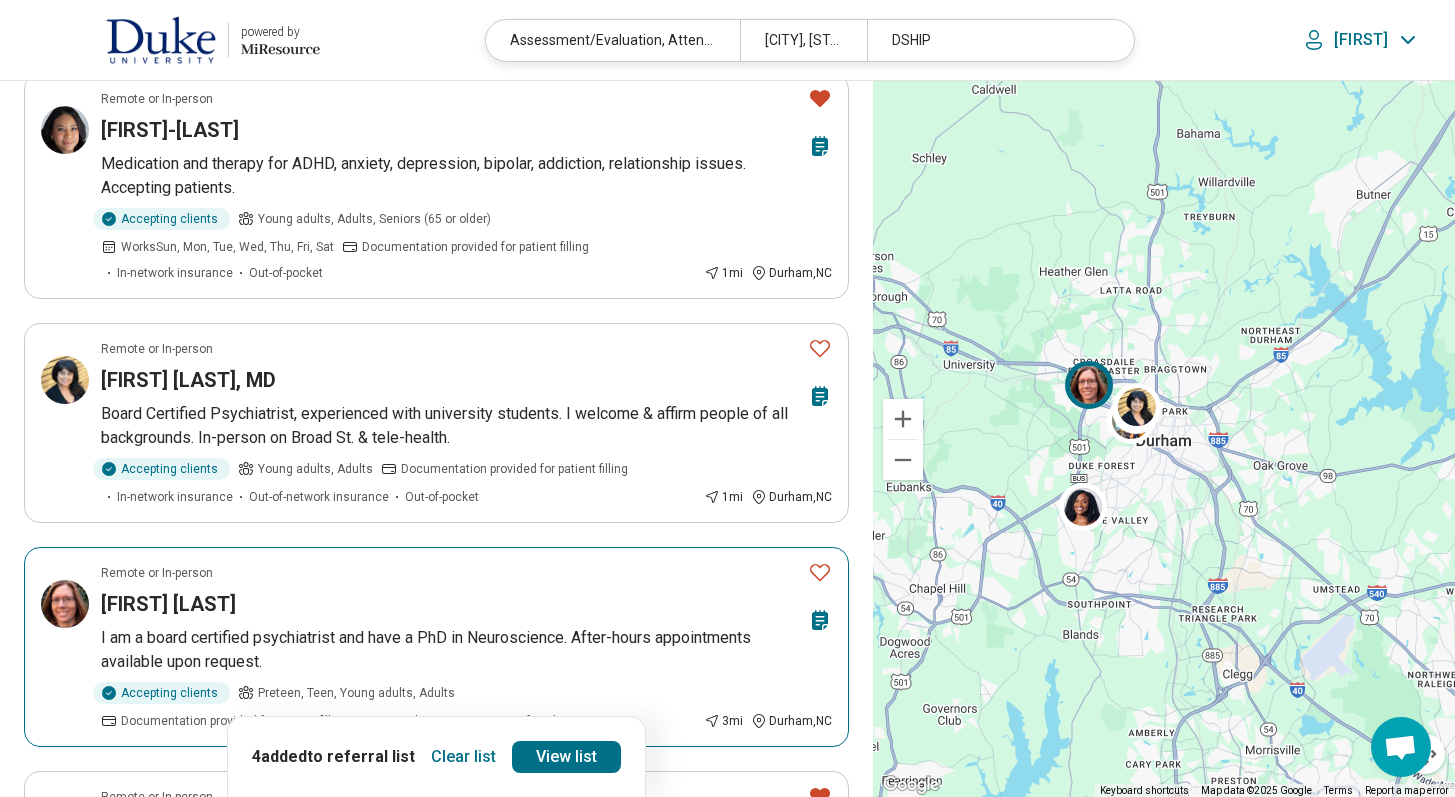click 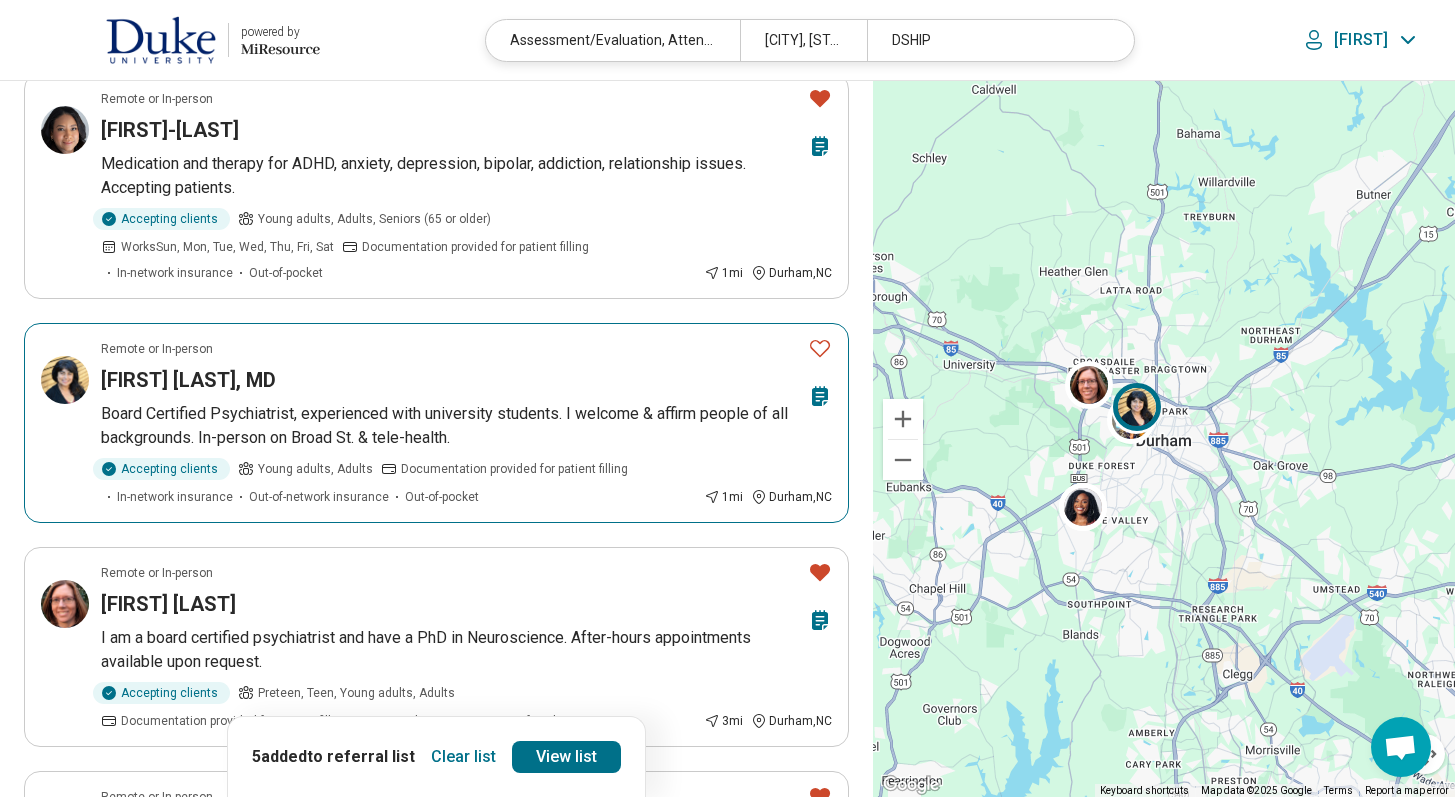 click 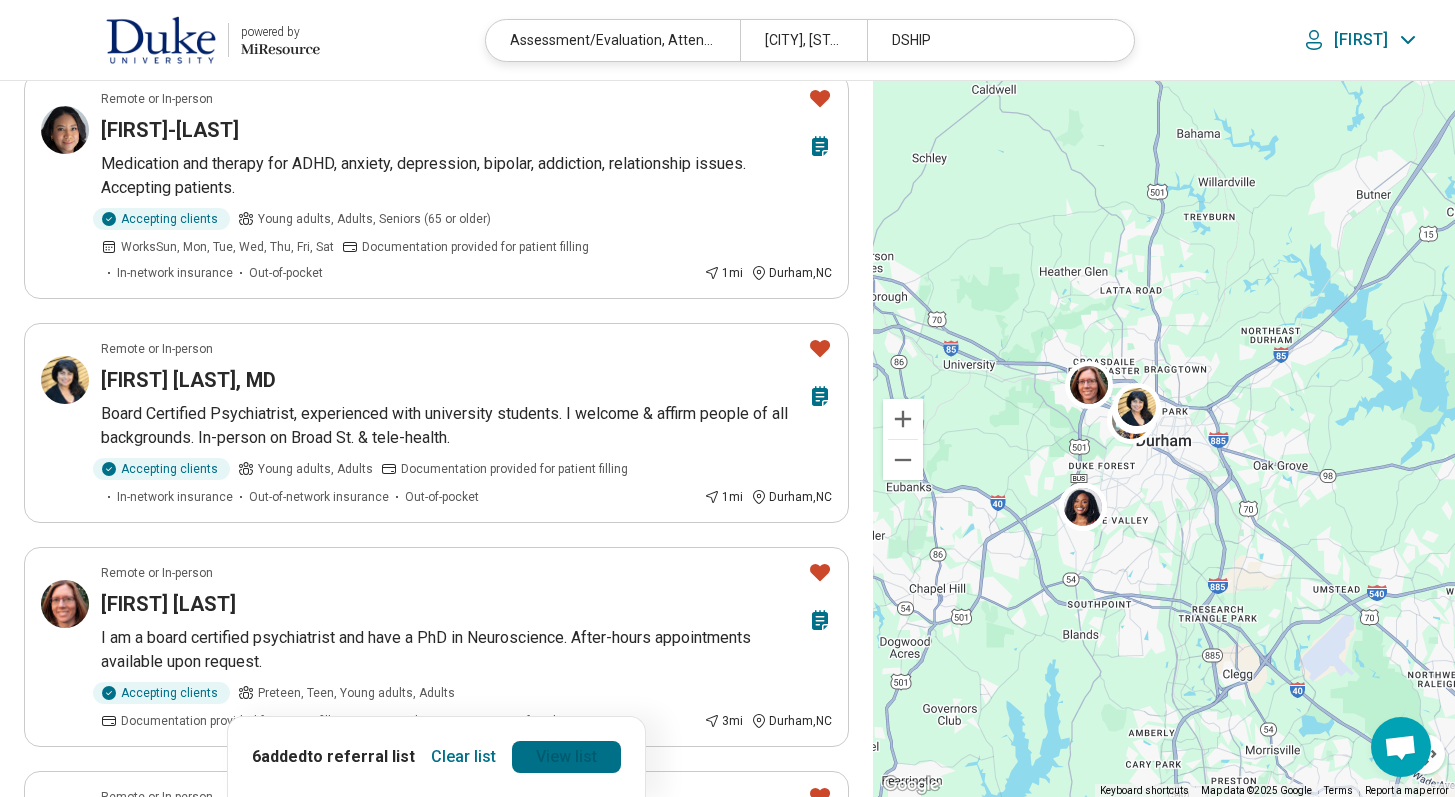 click on "View list" at bounding box center [566, 757] 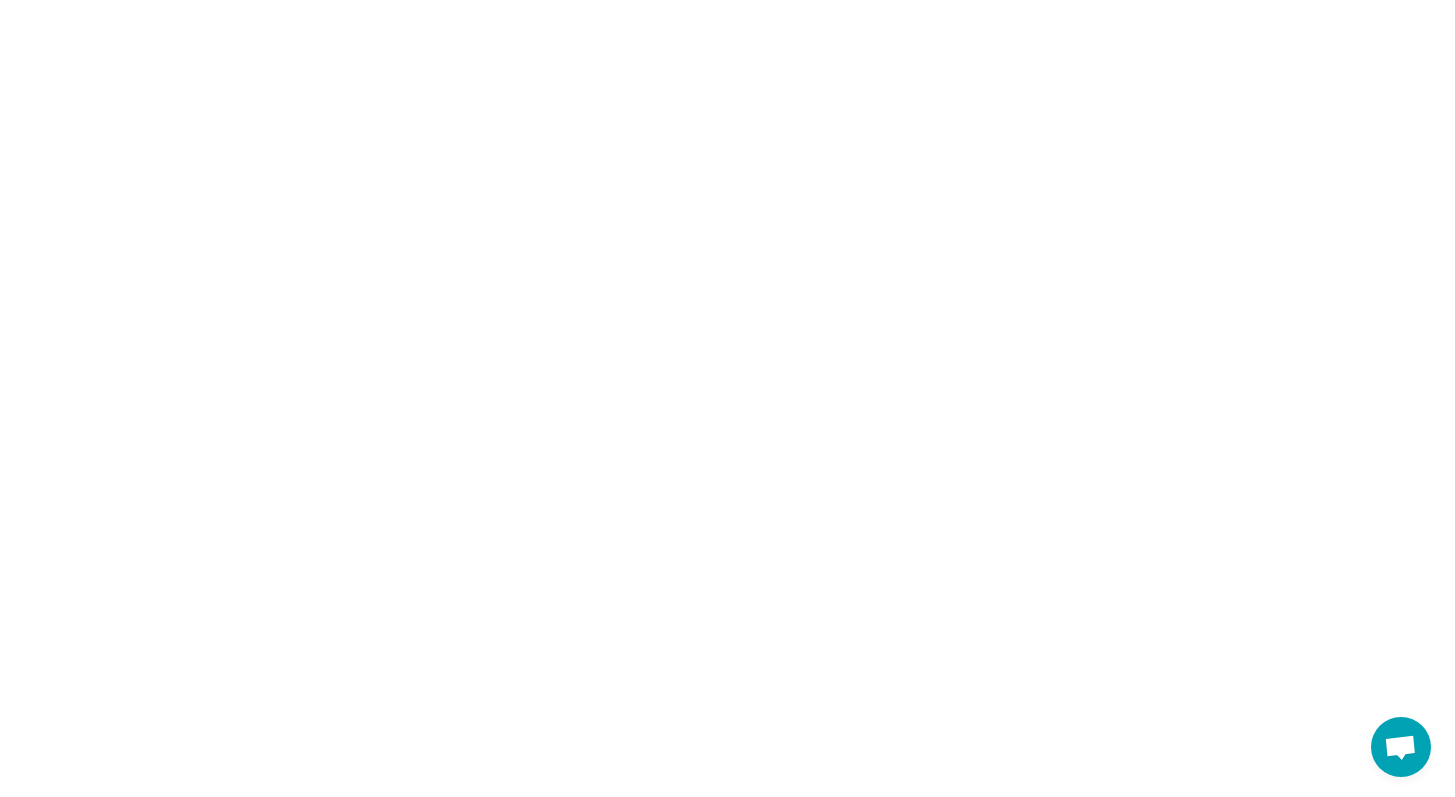 scroll, scrollTop: 0, scrollLeft: 0, axis: both 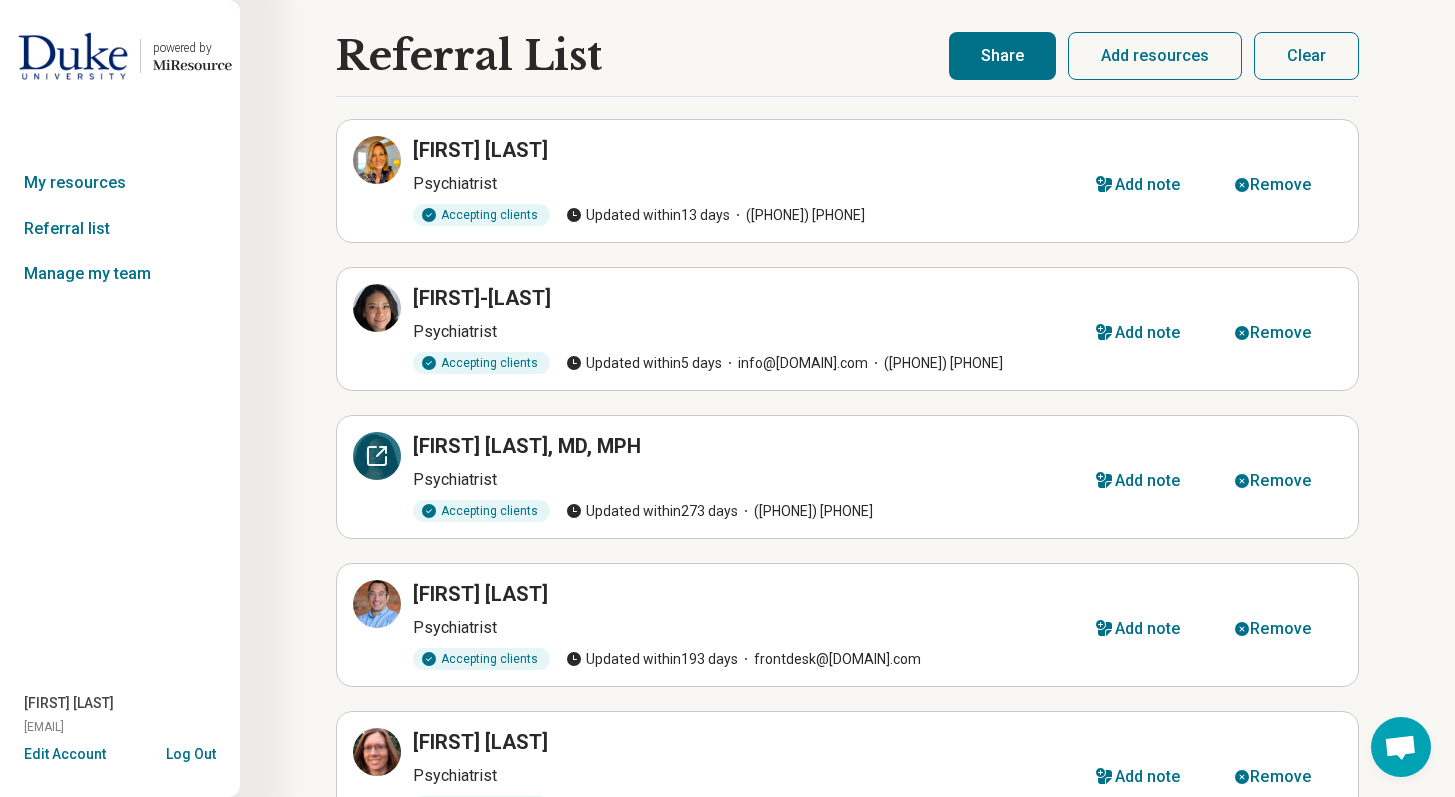 click 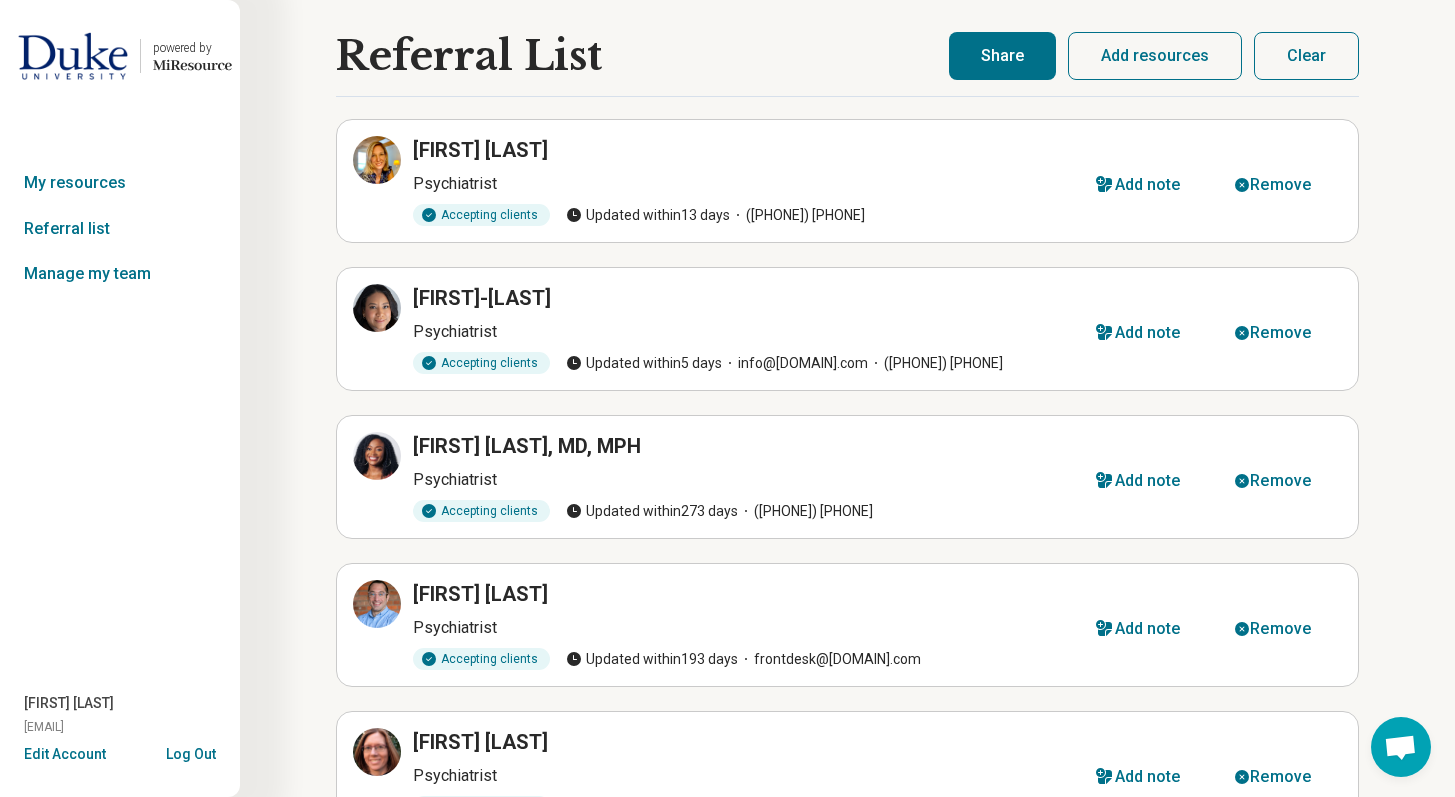 click on "Share" at bounding box center (1002, 56) 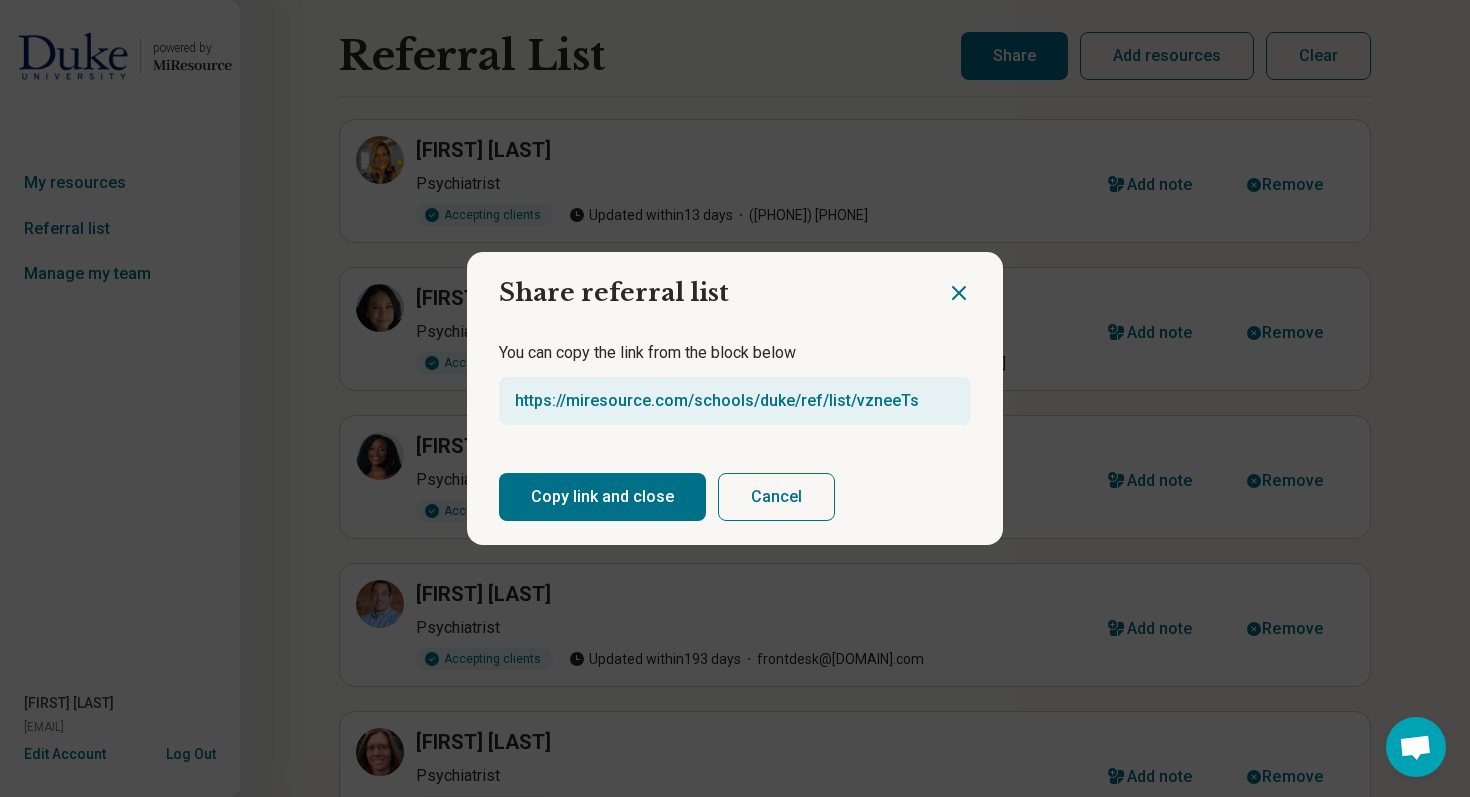 click on "Copy link and close" at bounding box center [602, 497] 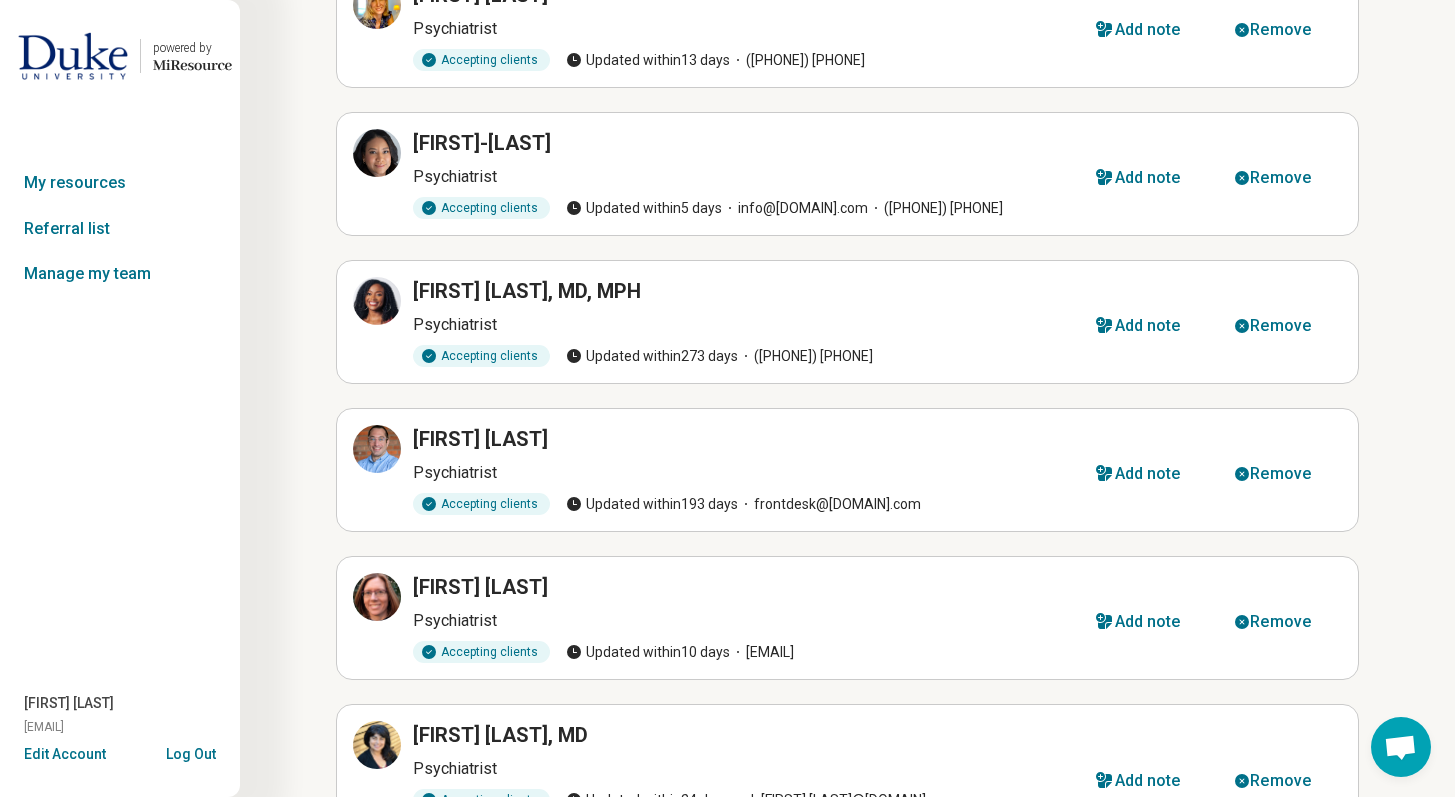 scroll, scrollTop: 0, scrollLeft: 0, axis: both 